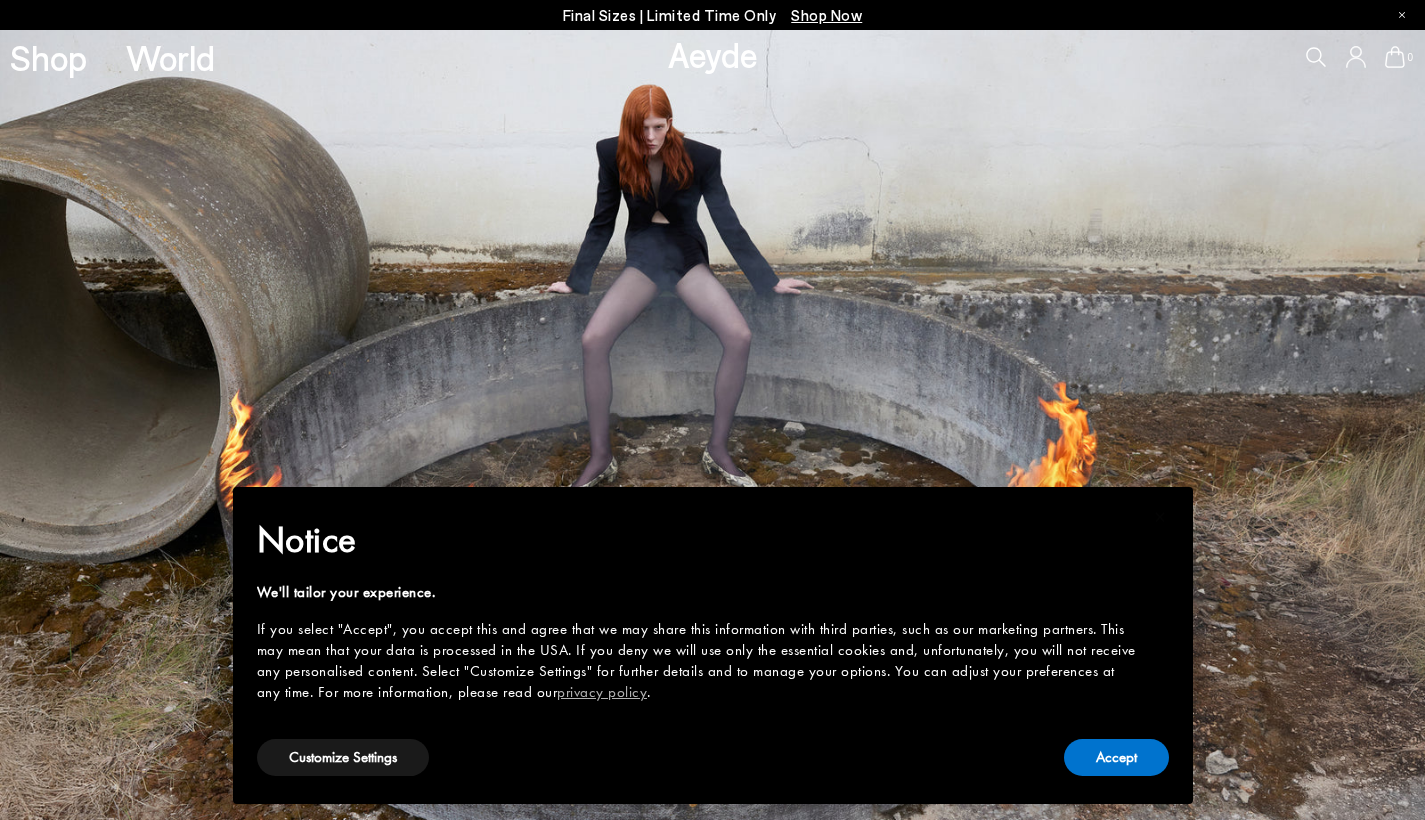 scroll, scrollTop: 0, scrollLeft: 0, axis: both 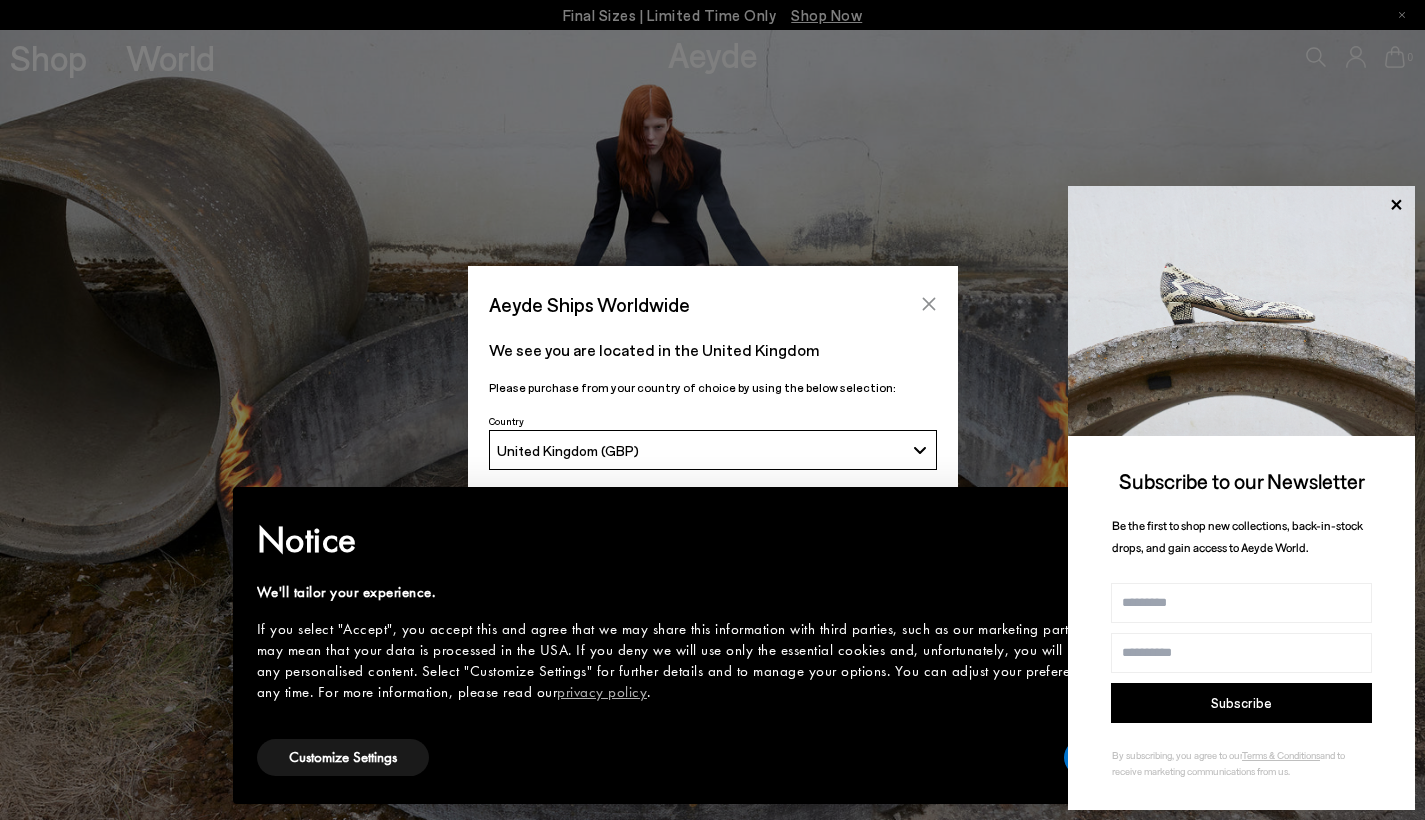 click 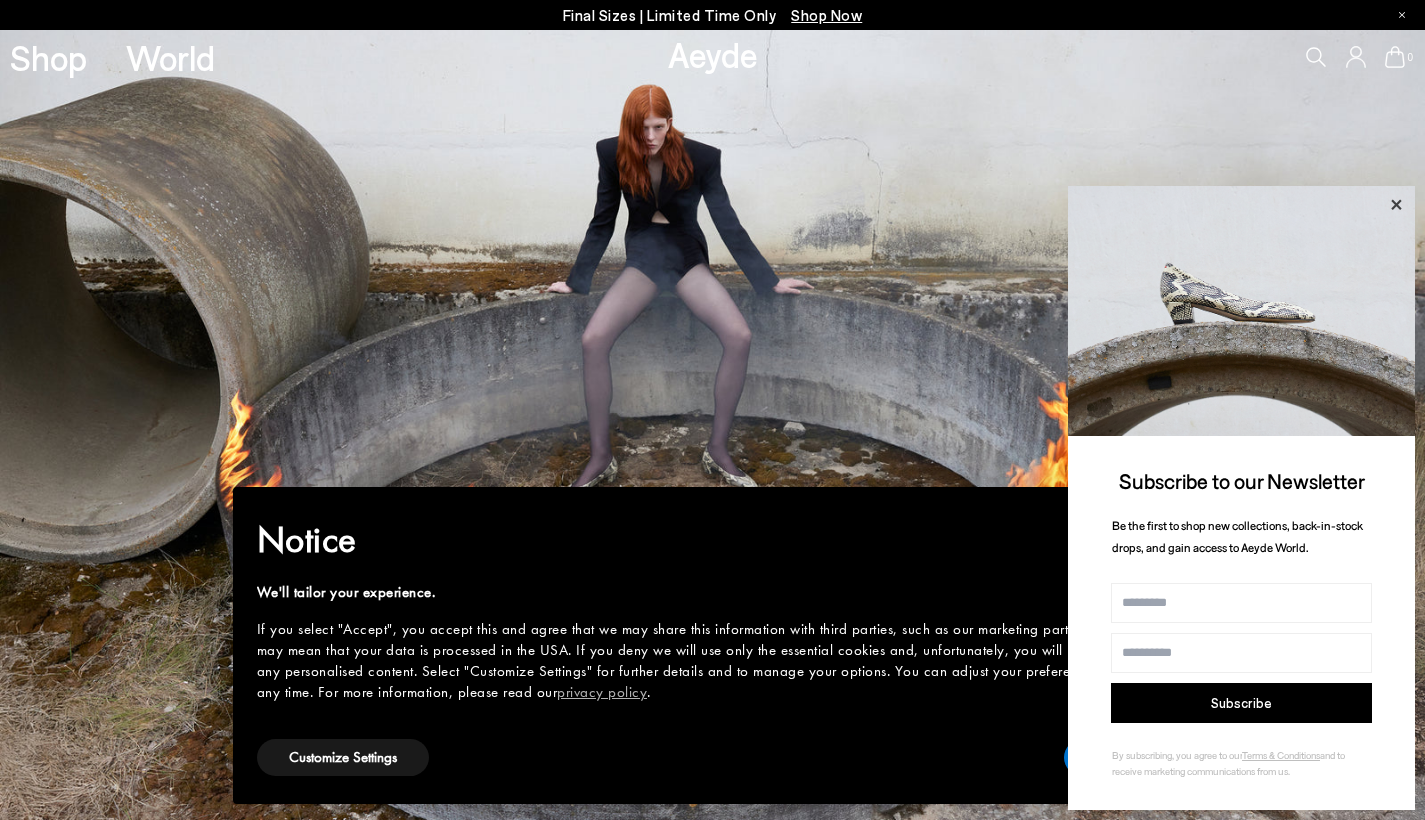 click 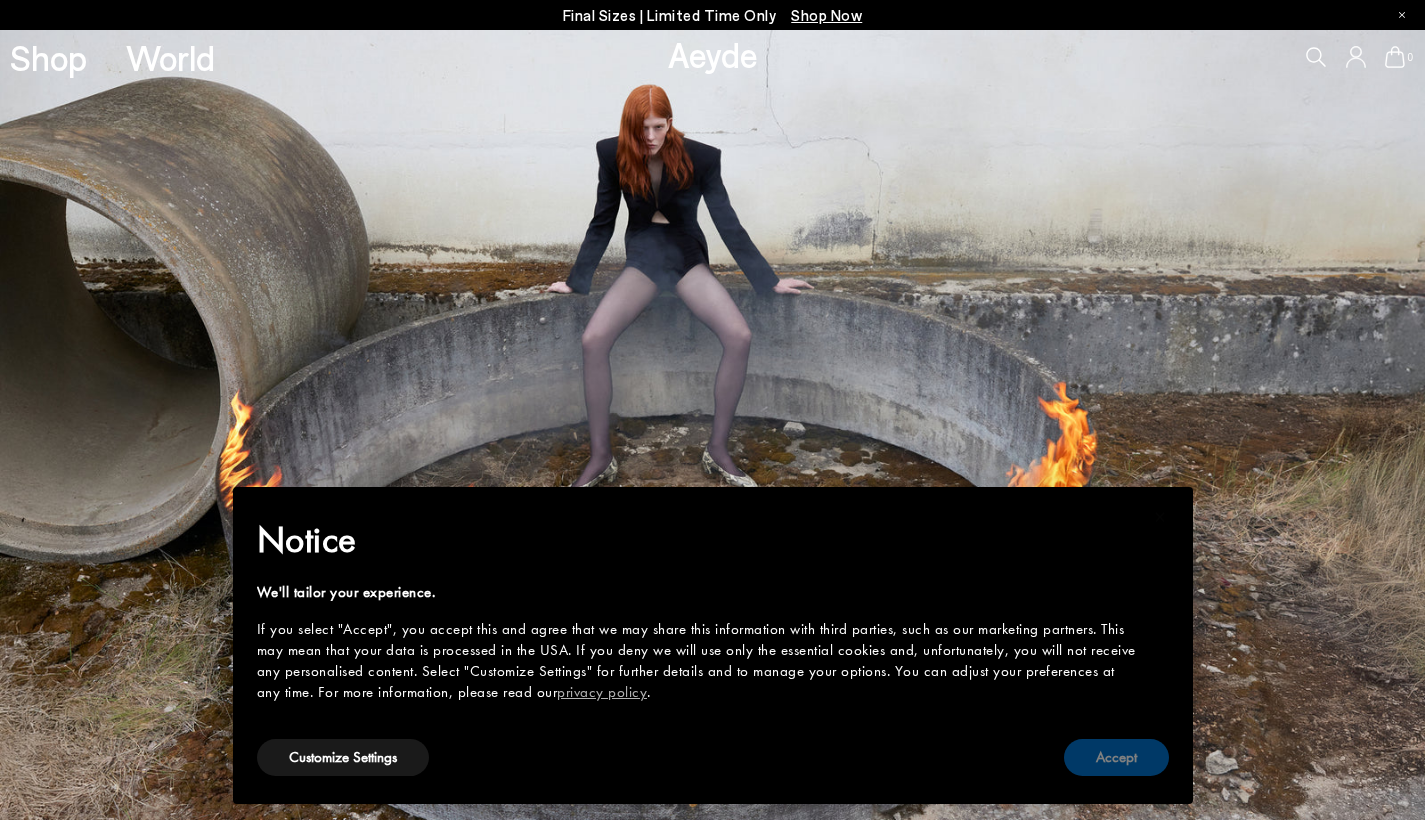 click on "Accept" at bounding box center [1116, 757] 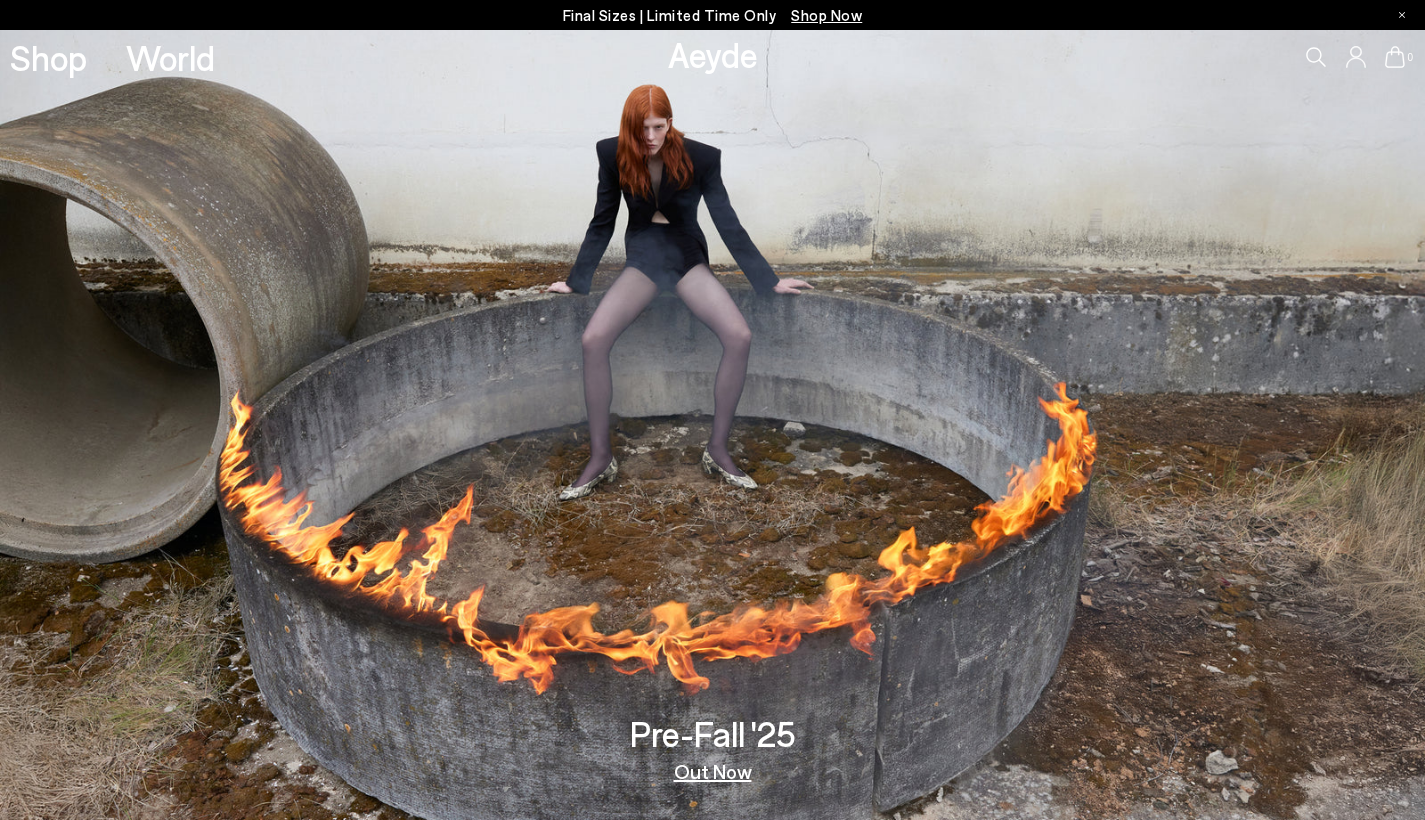 click on "Final Sizes | Limited Time Only
Shop Now" at bounding box center [713, 15] 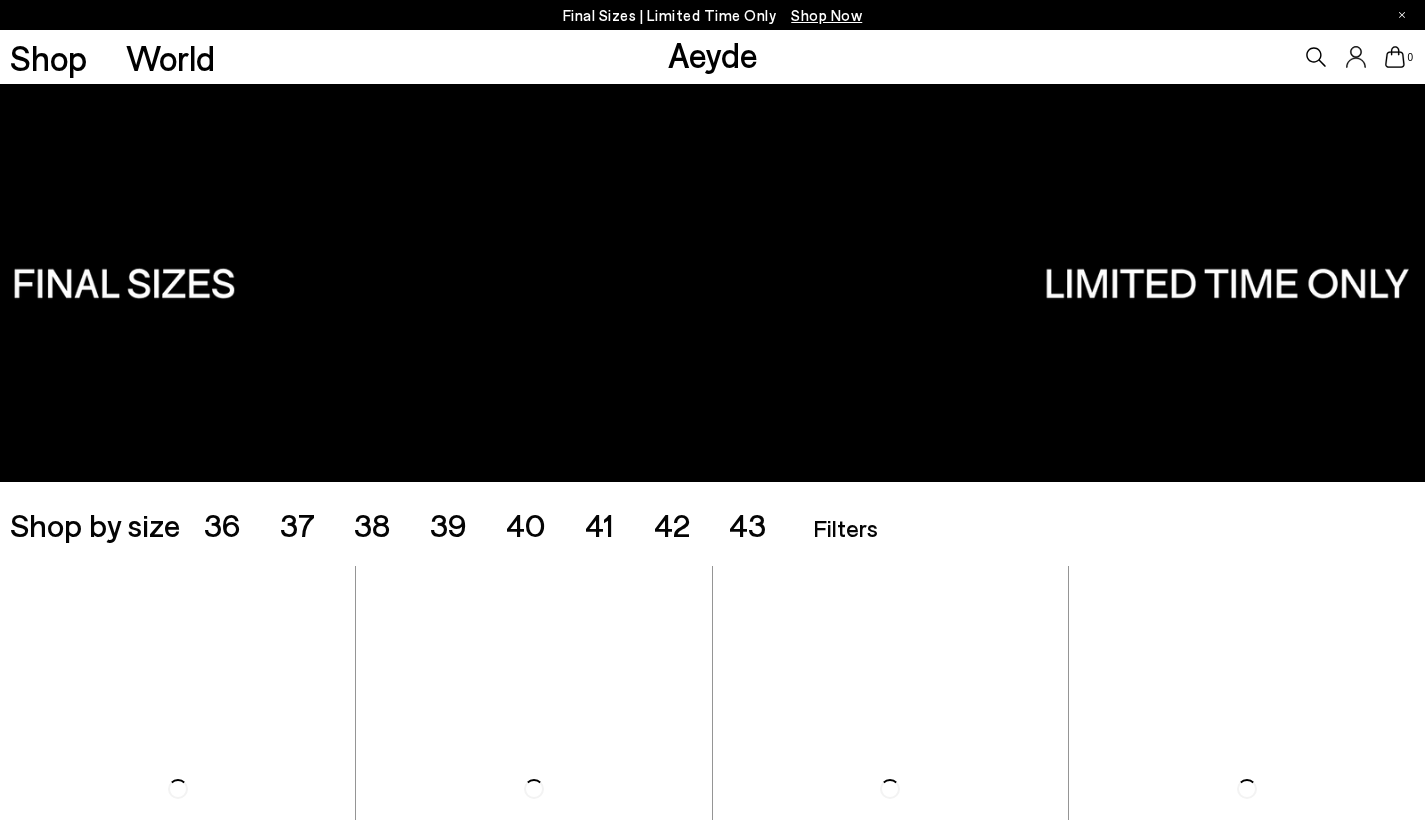 scroll, scrollTop: 0, scrollLeft: 0, axis: both 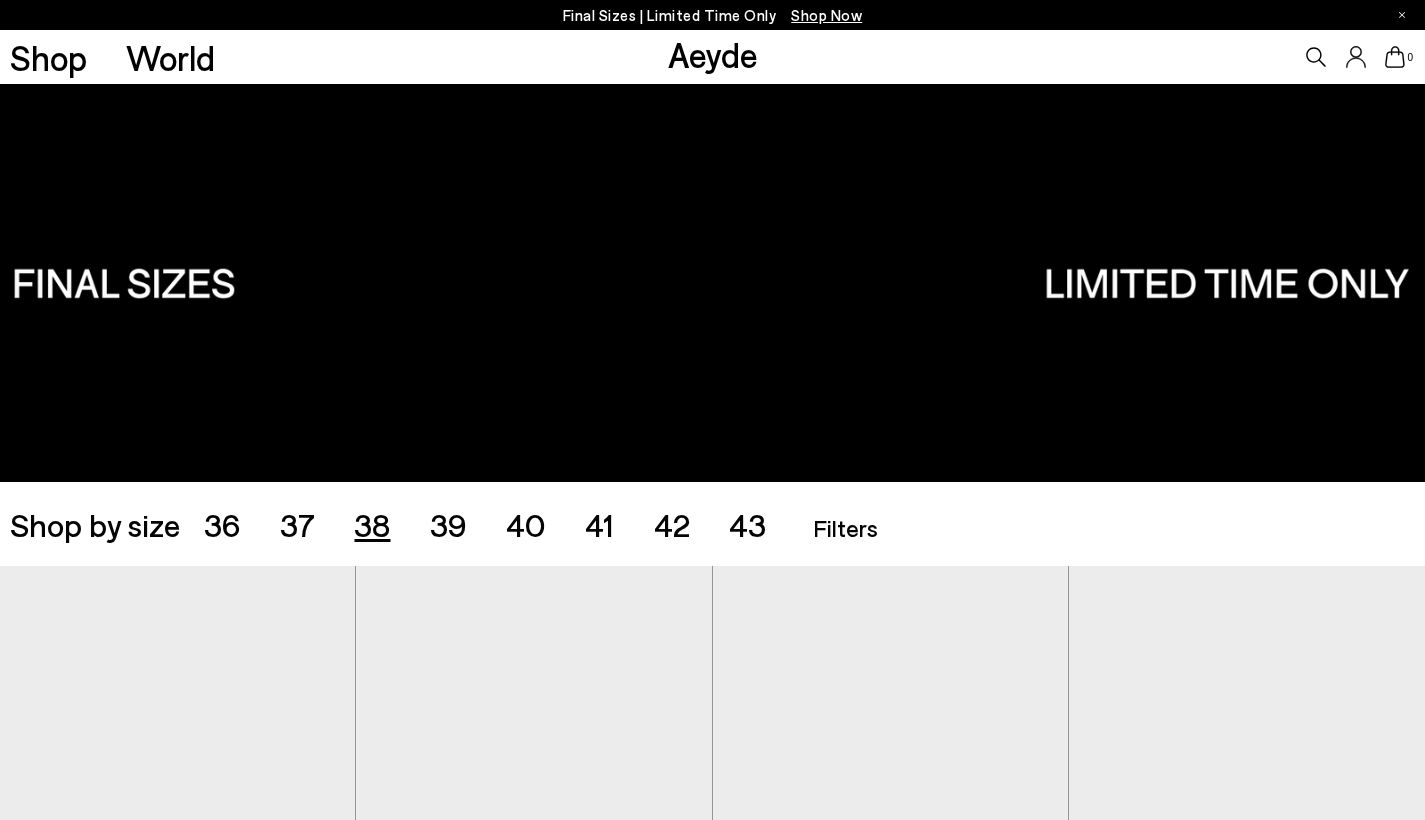 click on "38" at bounding box center [372, 524] 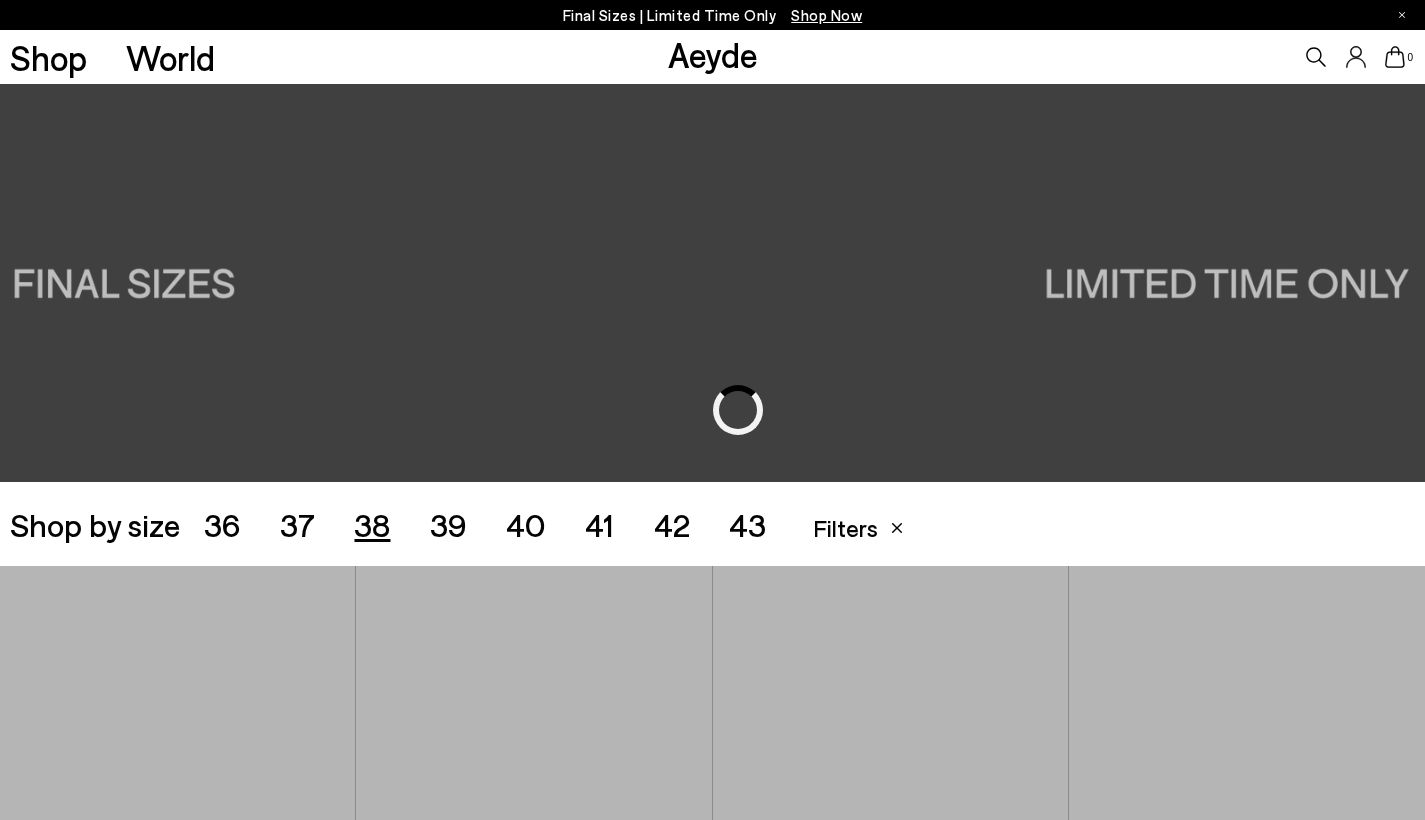 scroll, scrollTop: 397, scrollLeft: 0, axis: vertical 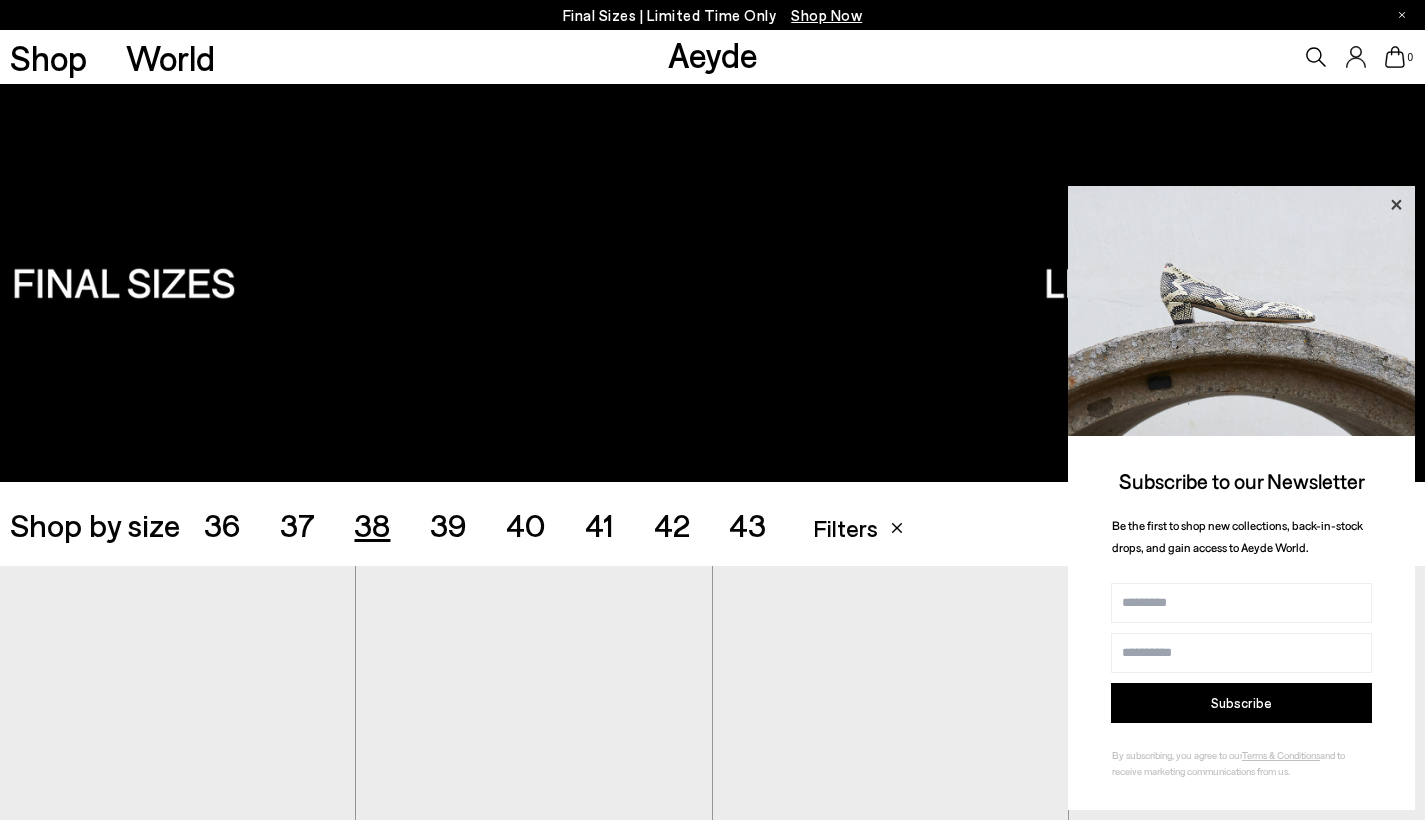 click 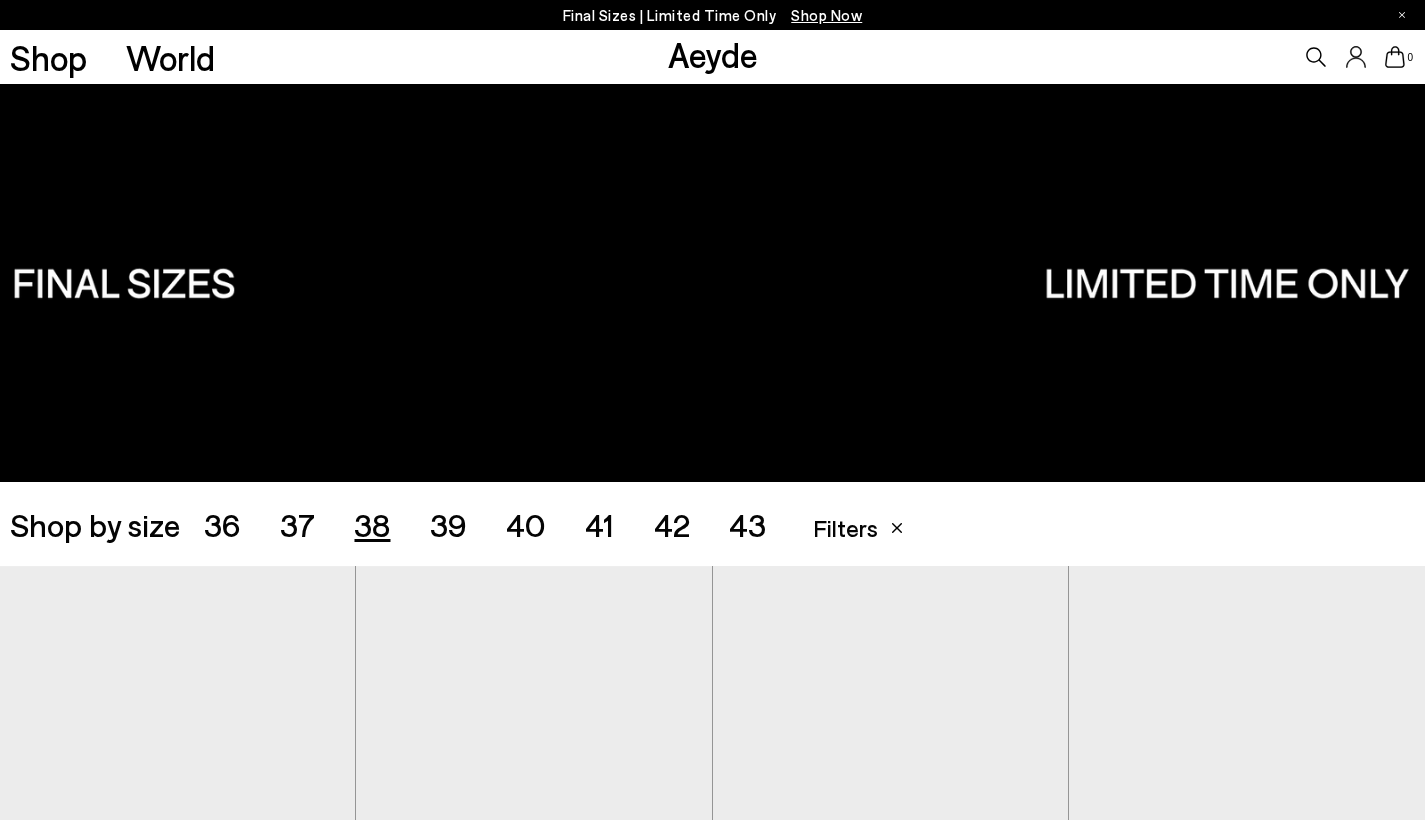 click 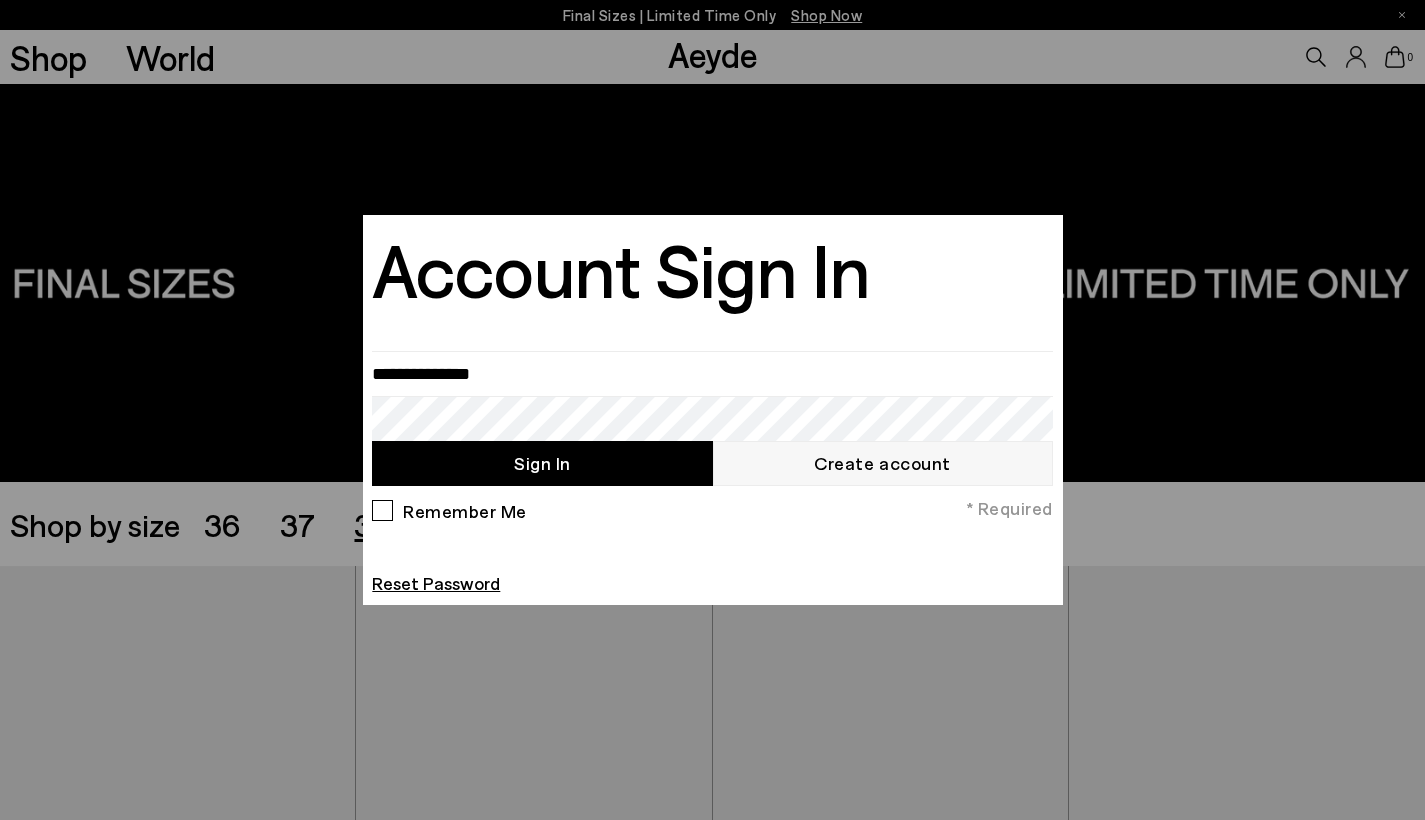 click at bounding box center [712, 410] 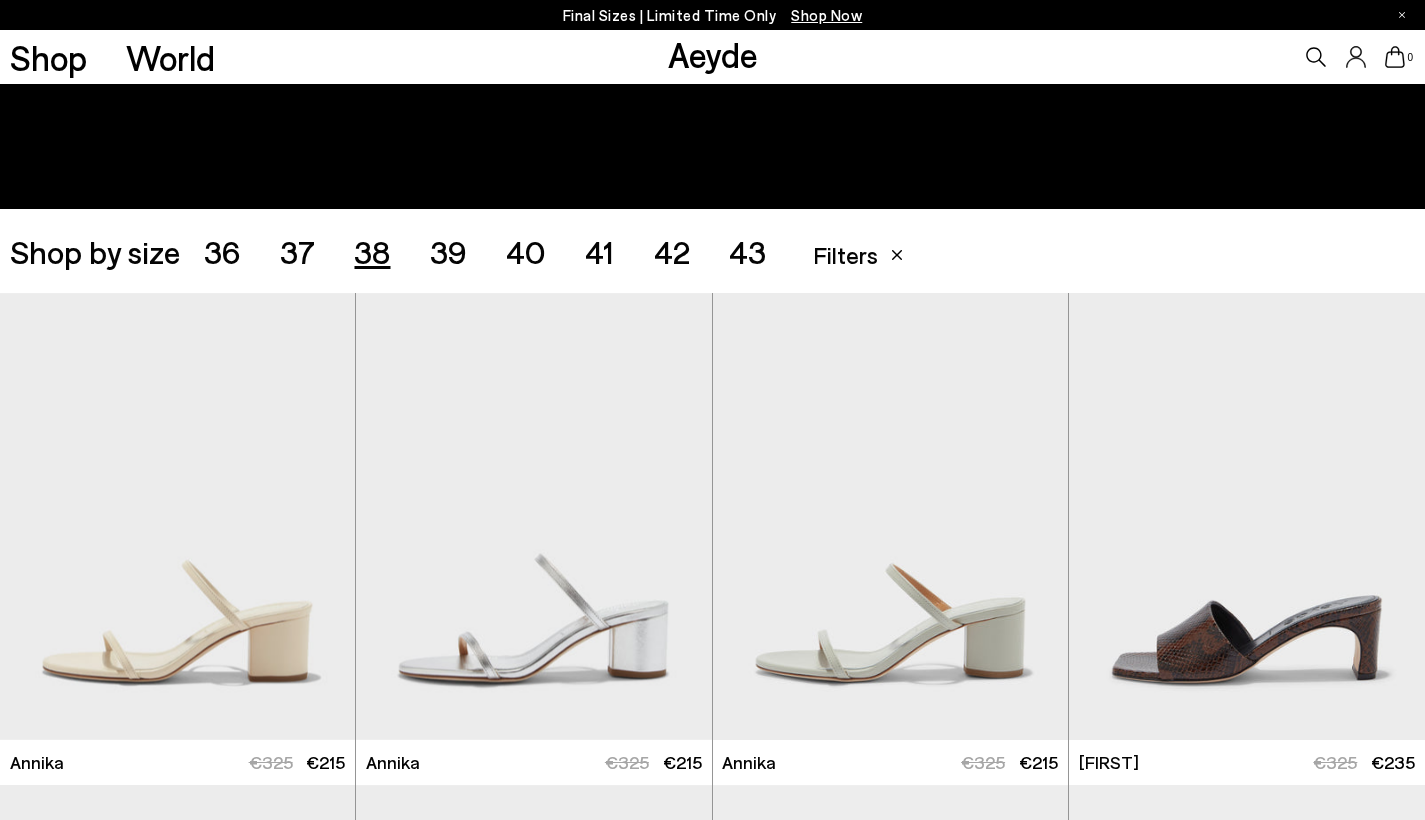scroll, scrollTop: 454, scrollLeft: 0, axis: vertical 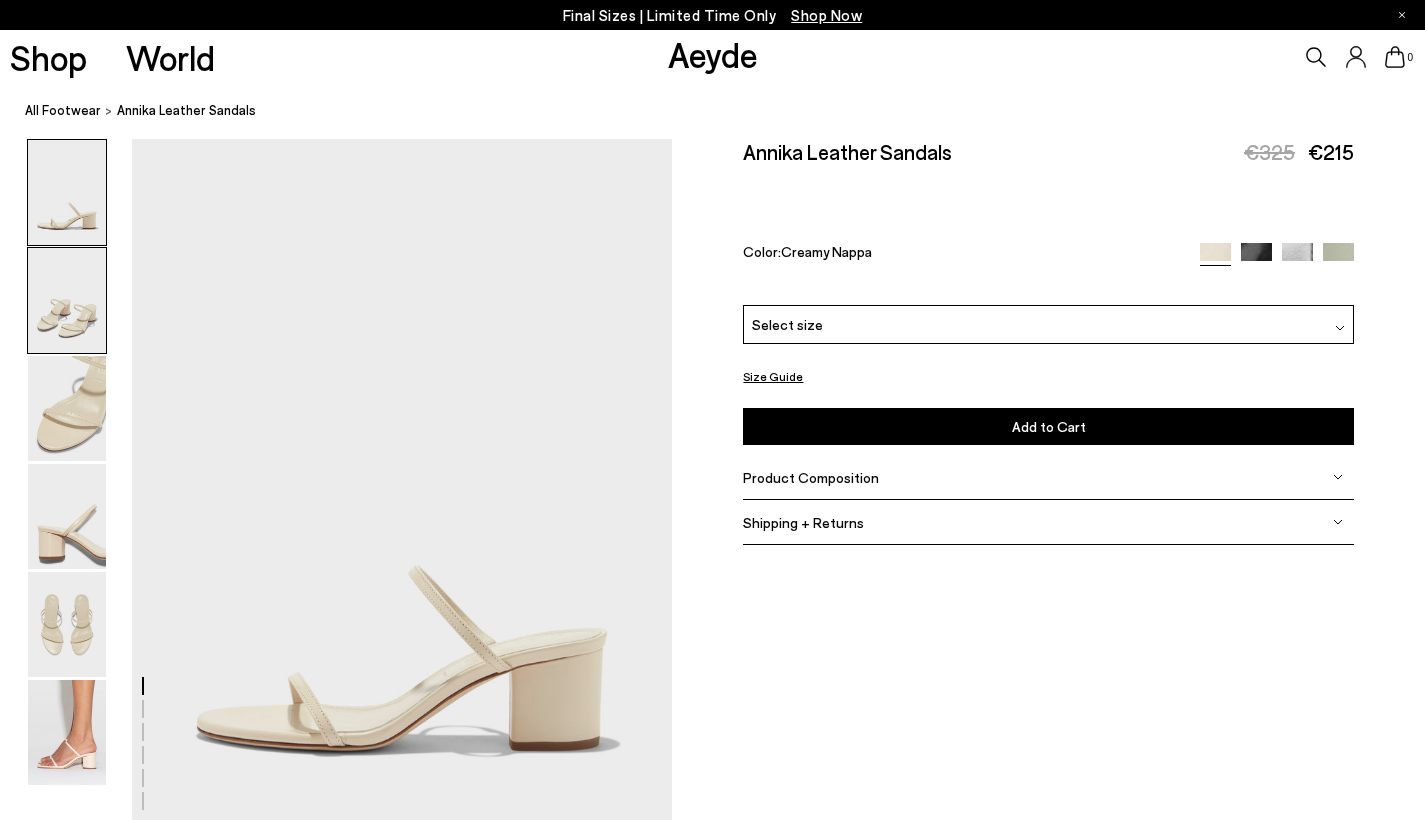 click at bounding box center [67, 300] 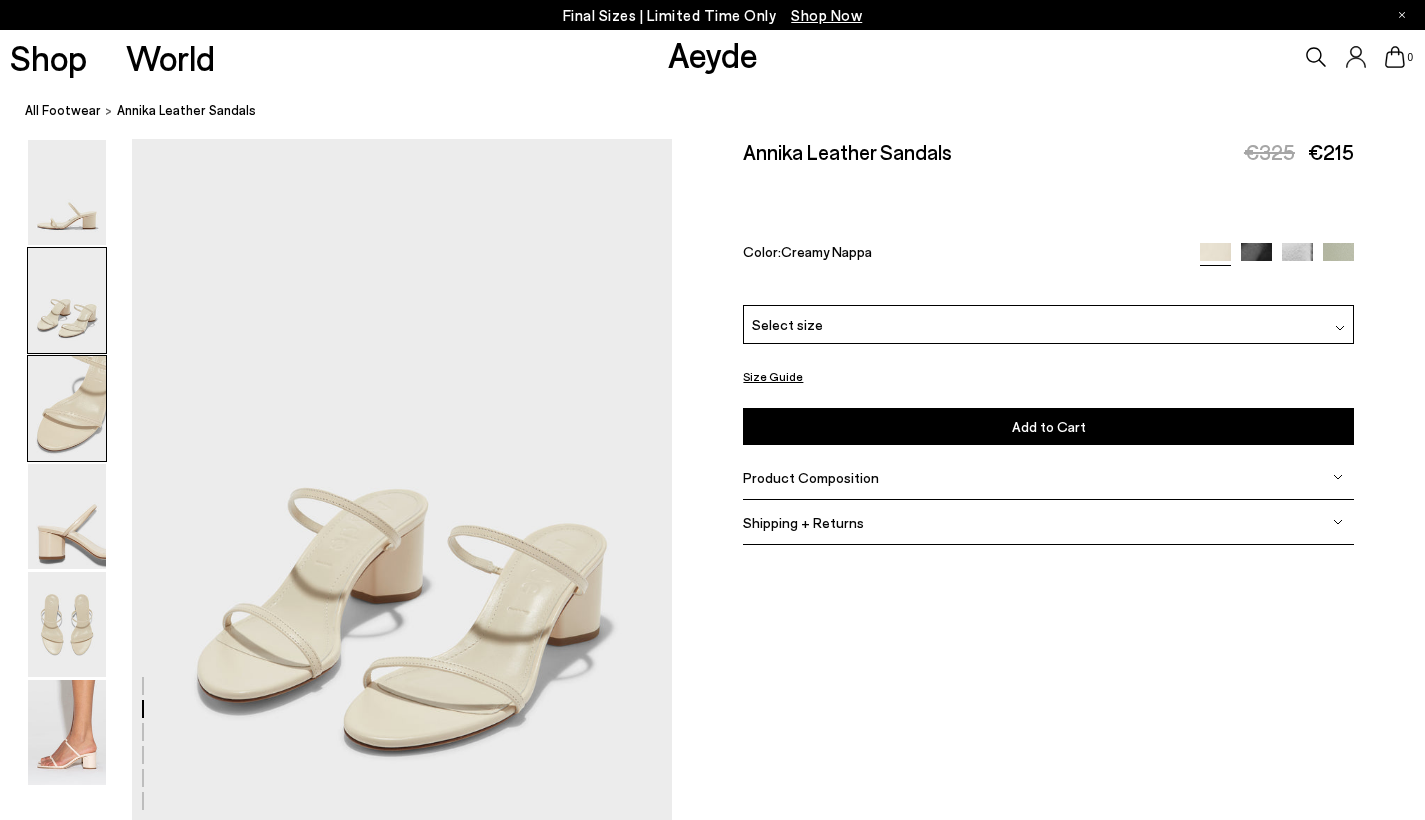 click at bounding box center (67, 408) 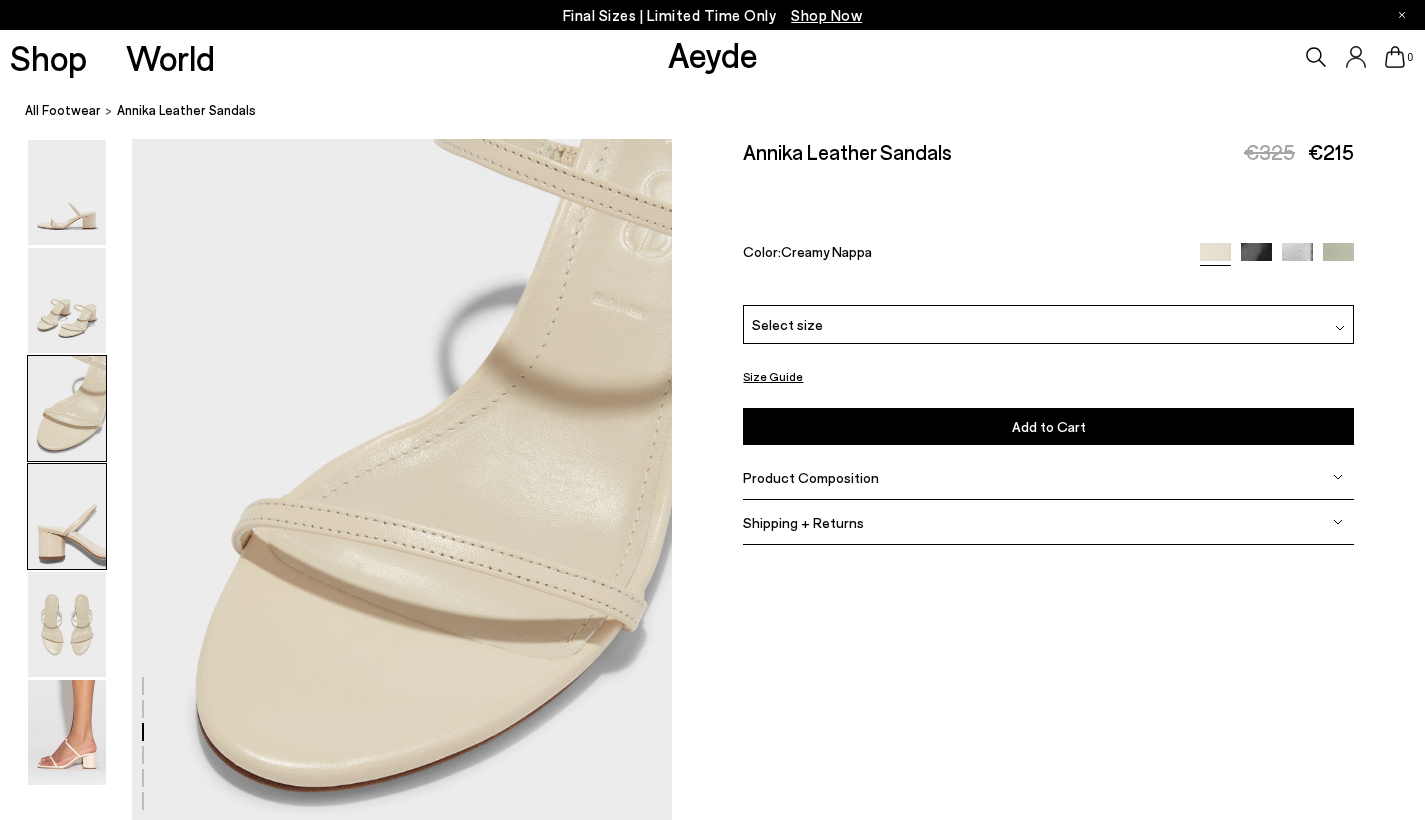click at bounding box center [67, 516] 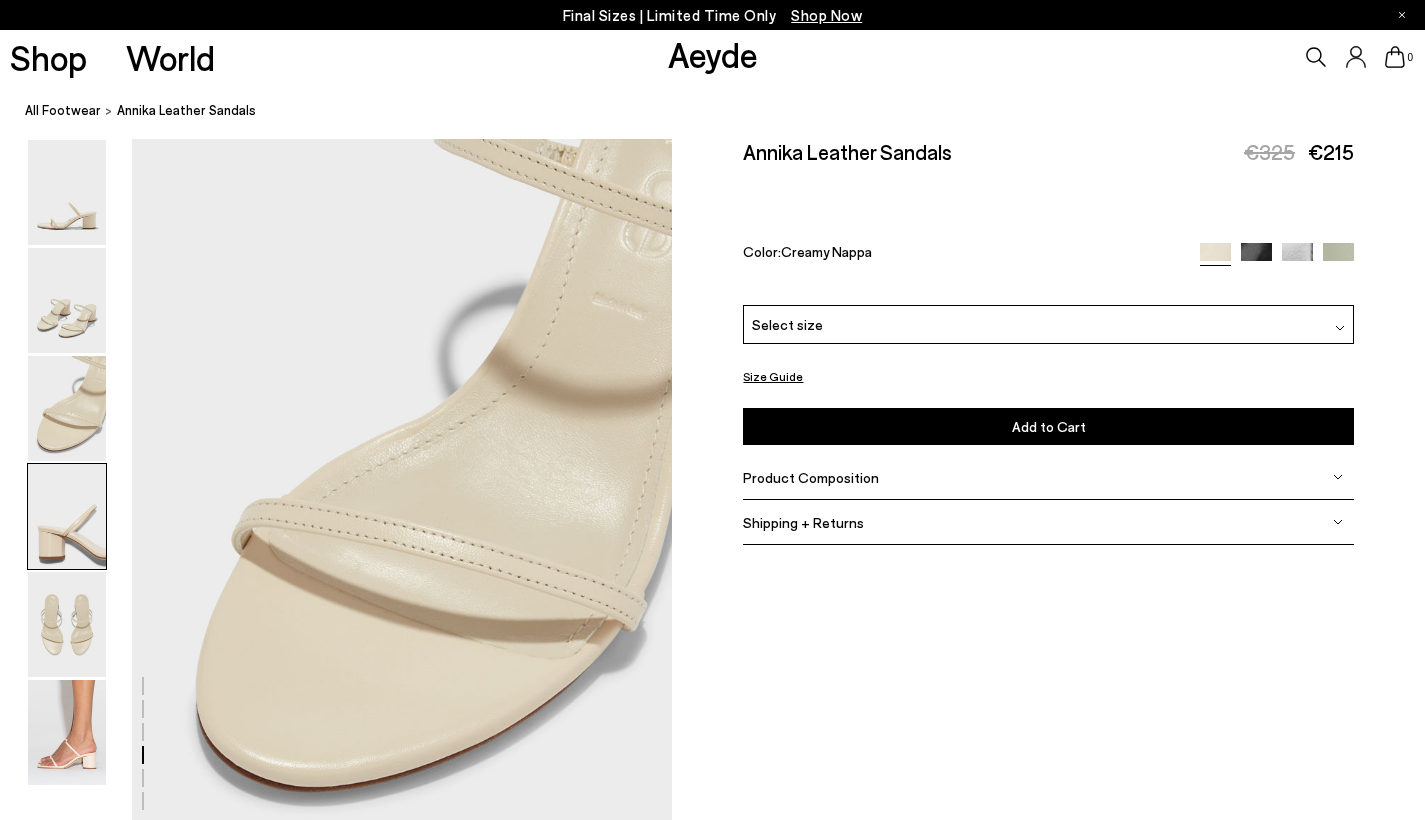 scroll, scrollTop: 2170, scrollLeft: 0, axis: vertical 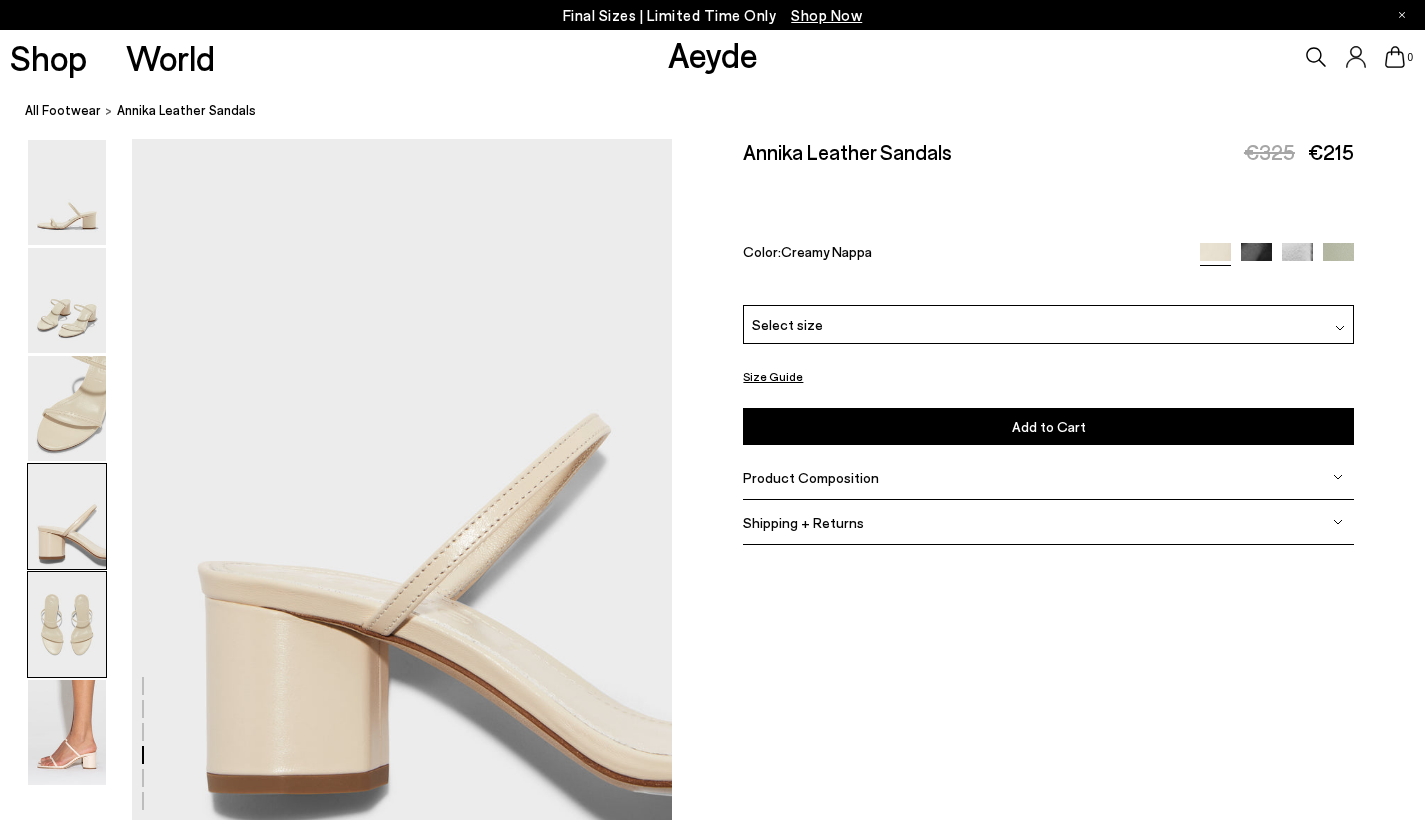 click at bounding box center (67, 624) 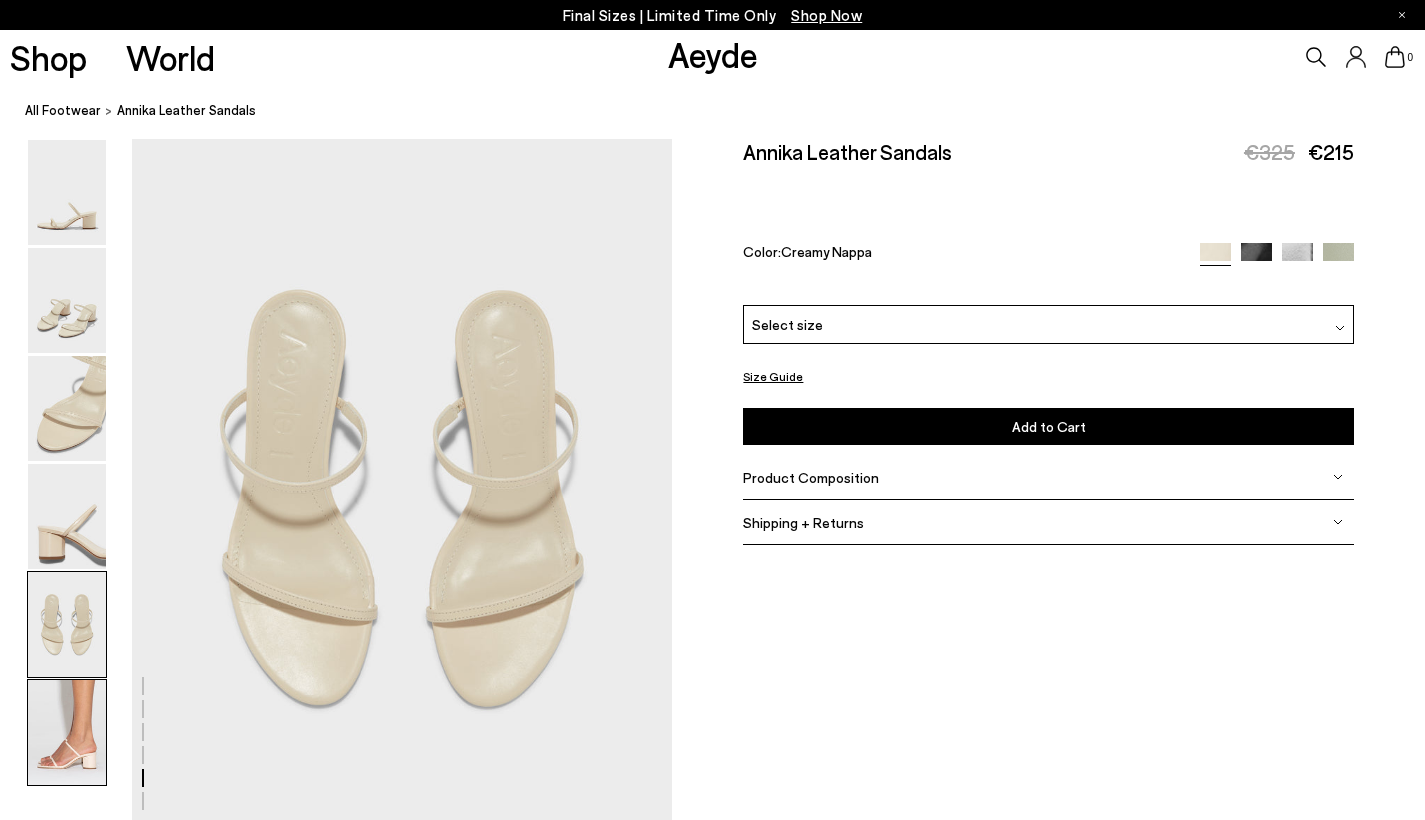 click at bounding box center [67, 732] 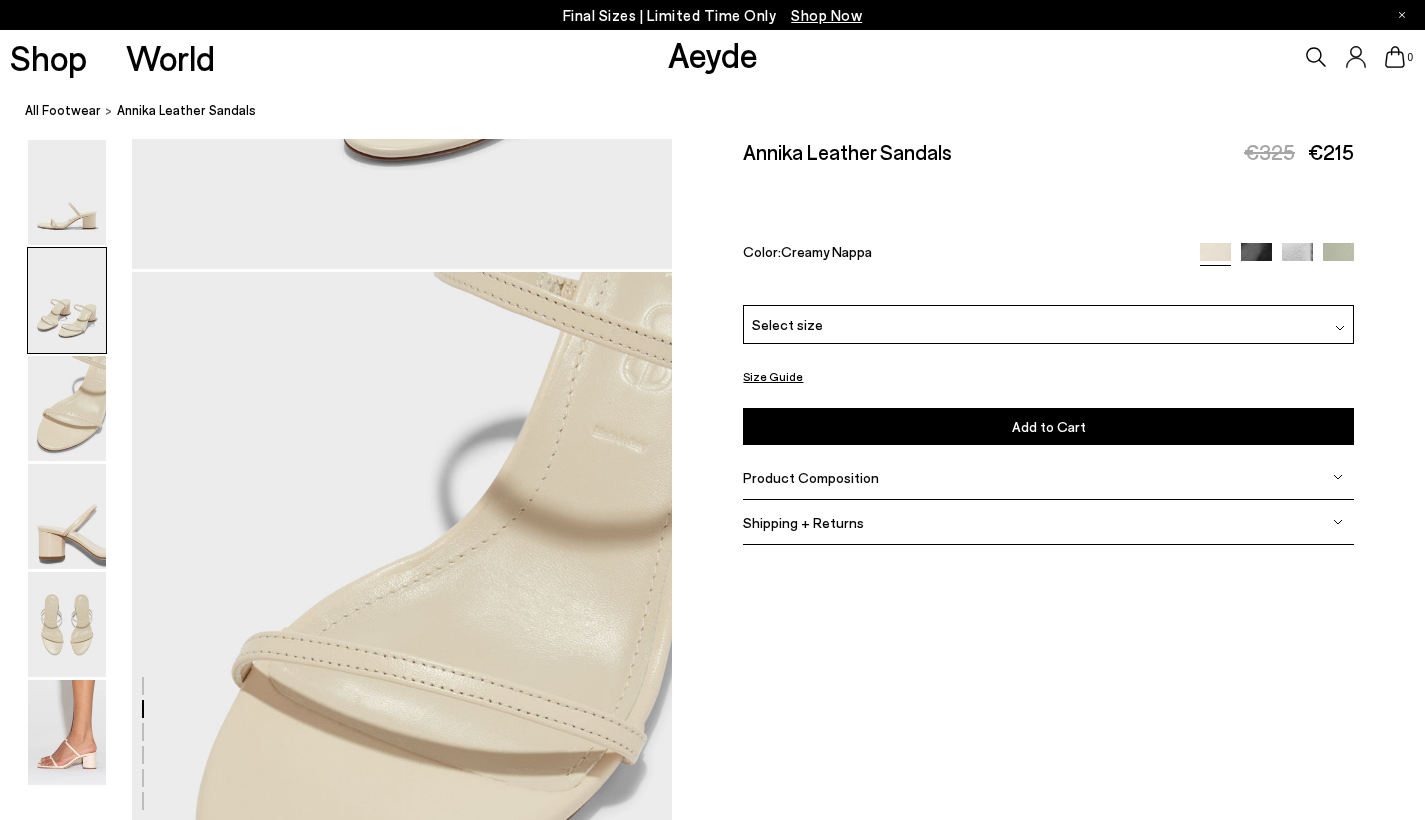 scroll, scrollTop: 0, scrollLeft: 0, axis: both 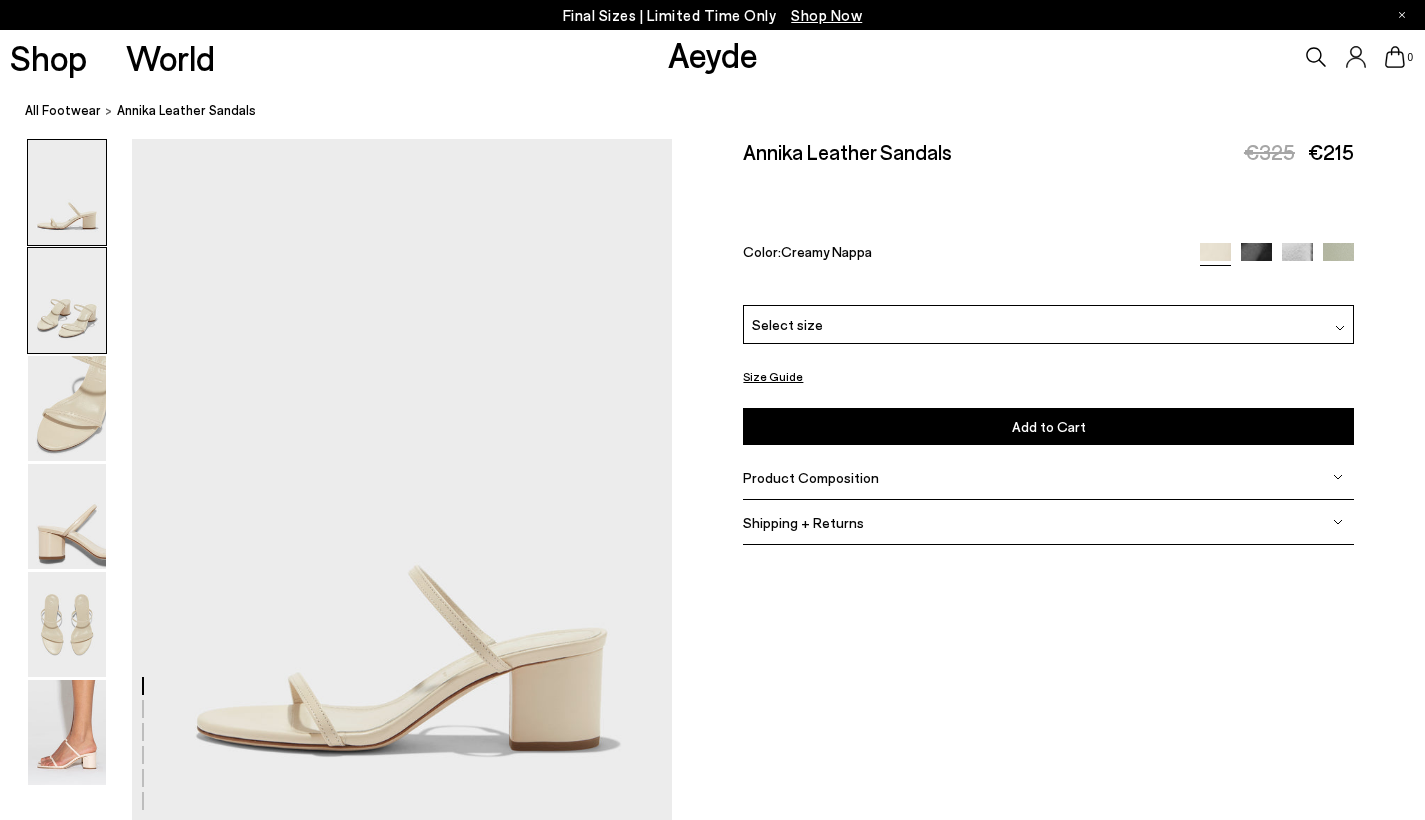 click at bounding box center [67, 300] 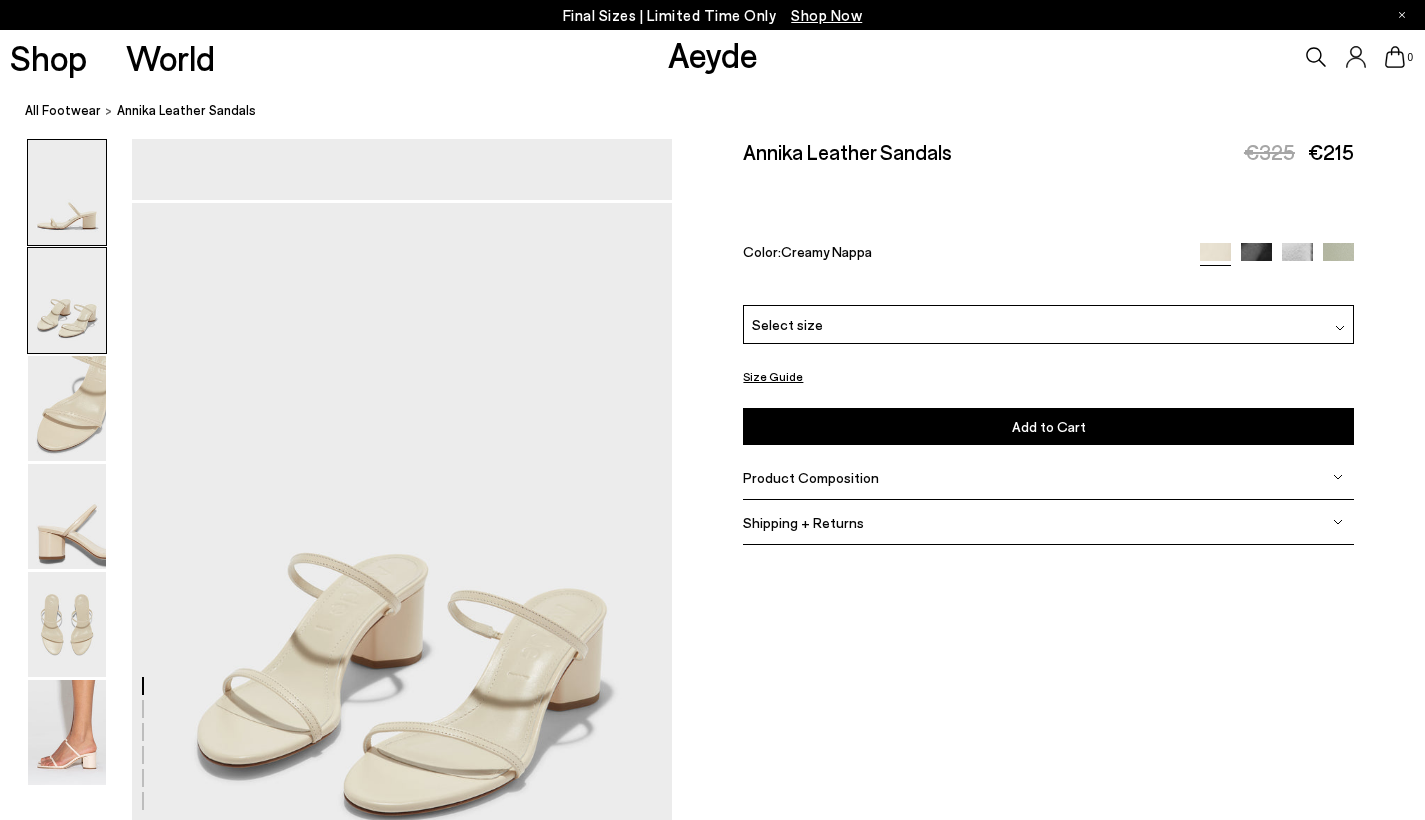 scroll, scrollTop: 724, scrollLeft: 0, axis: vertical 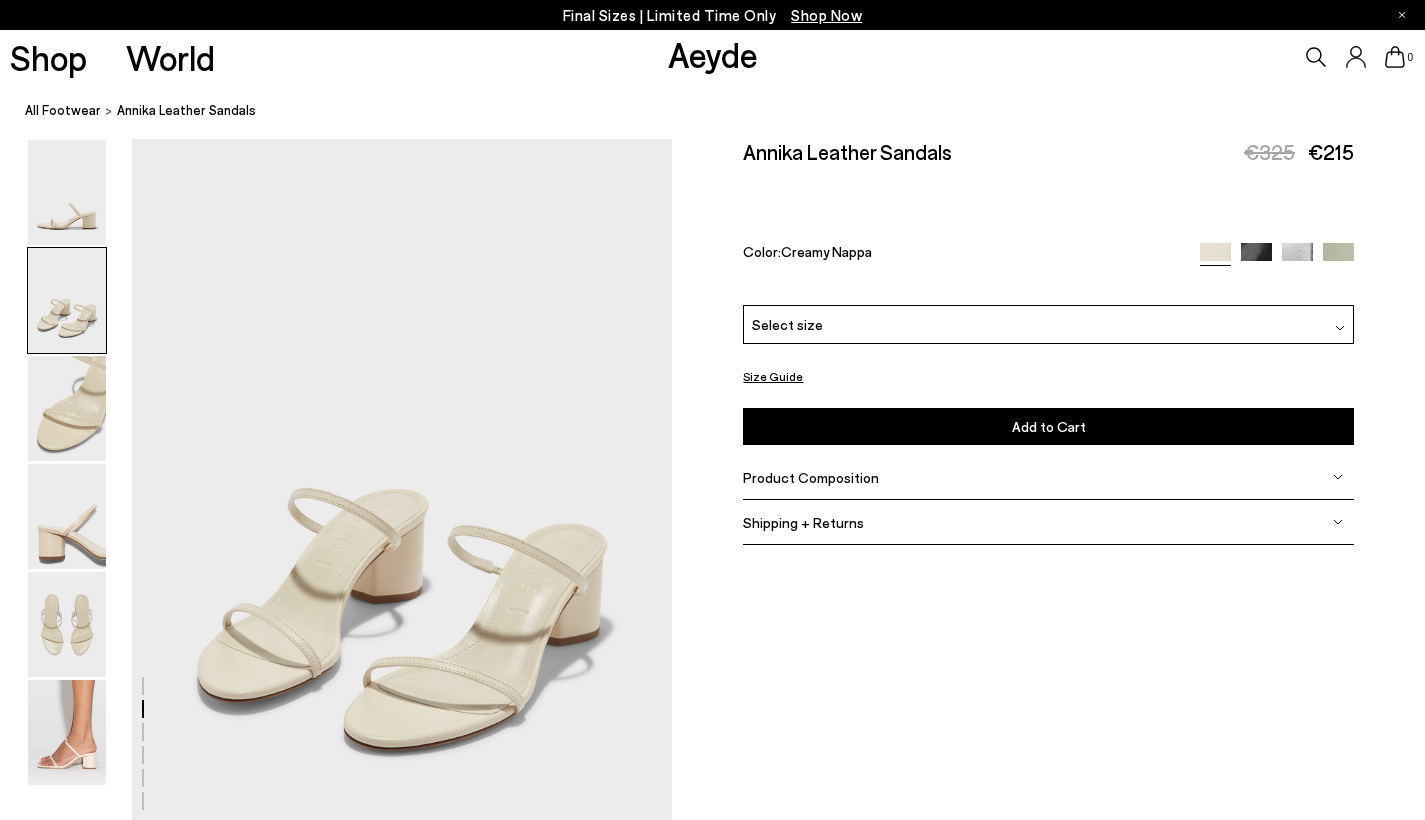 click on "Select size" at bounding box center (1048, 324) 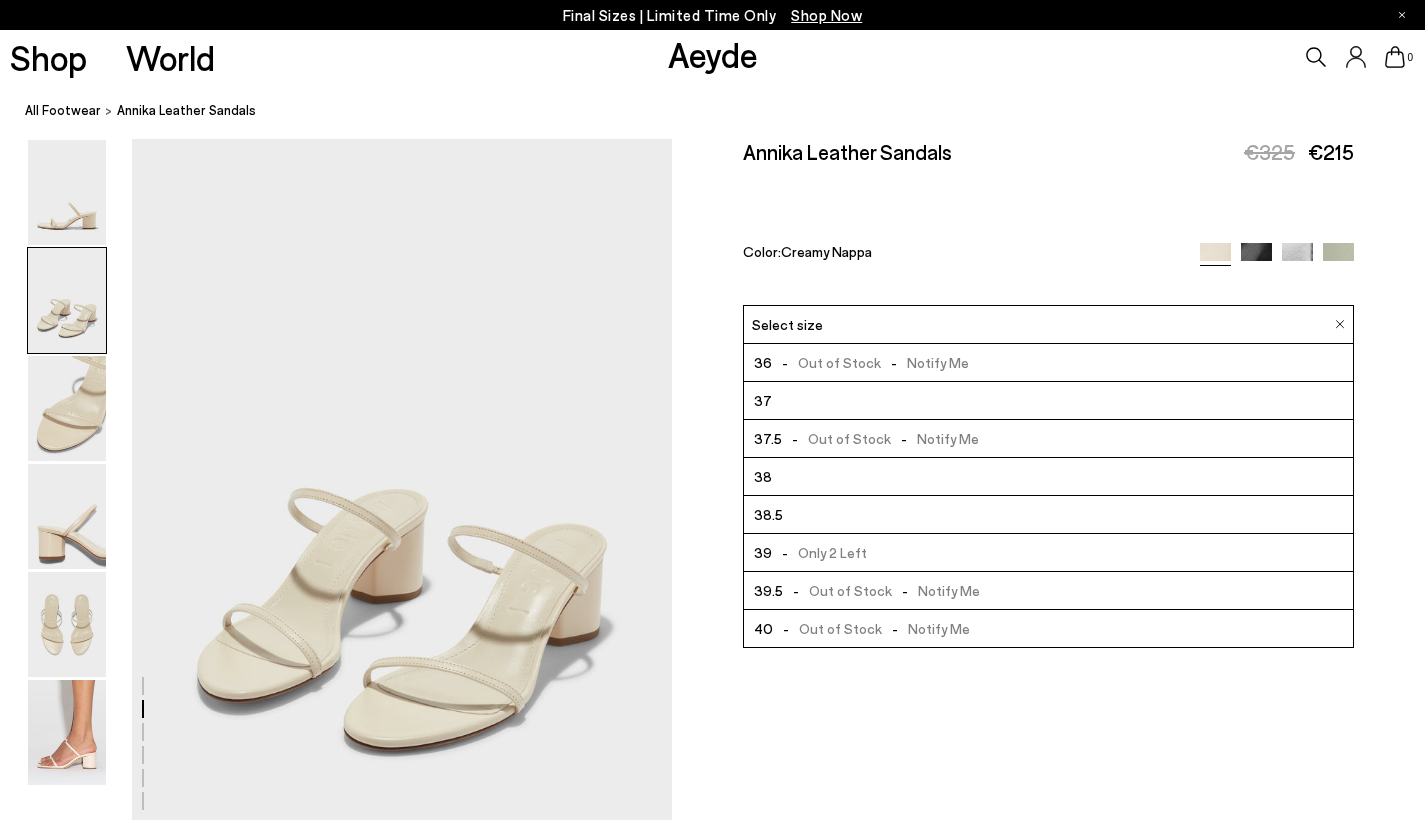 click on "38" at bounding box center [1048, 477] 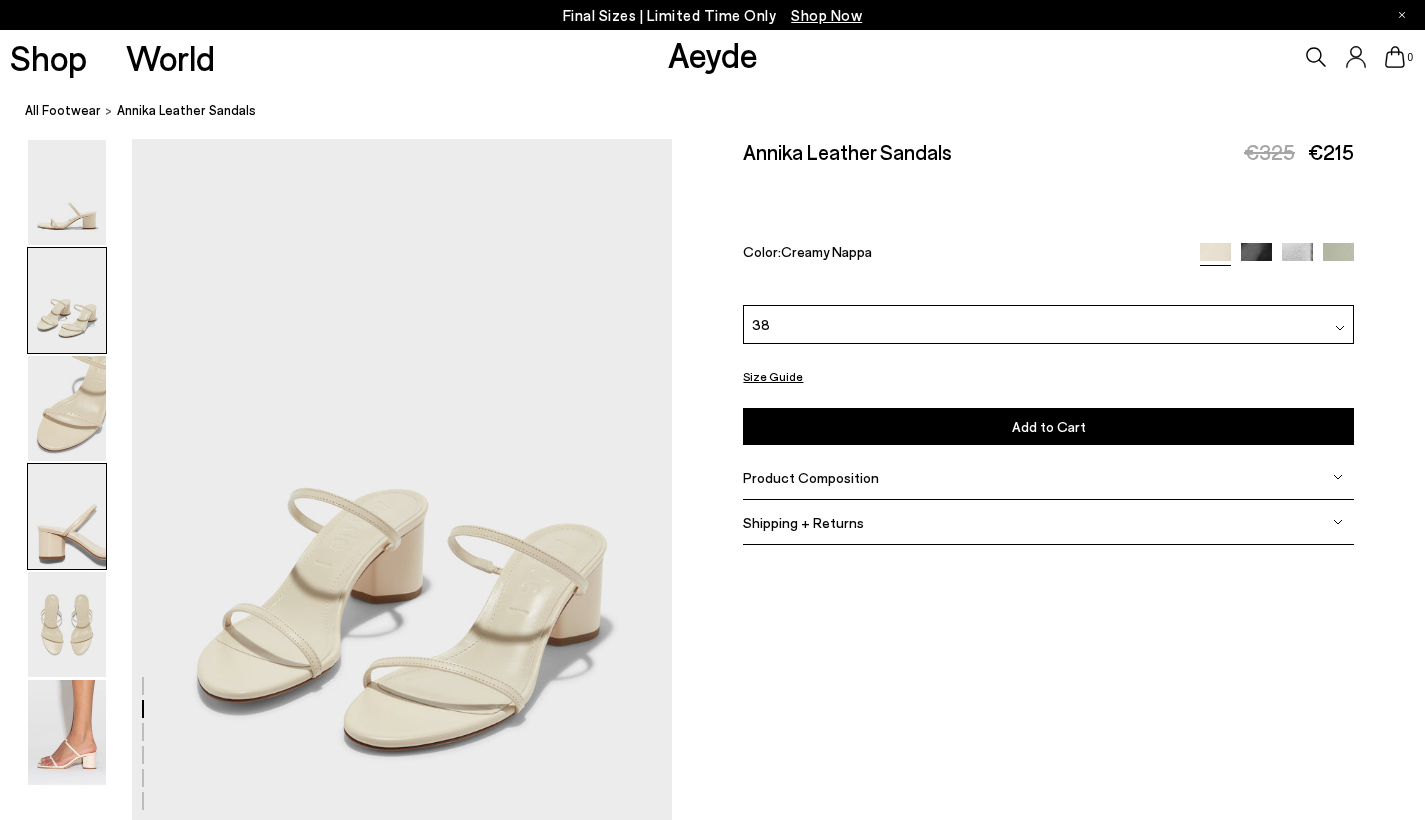 click at bounding box center (67, 516) 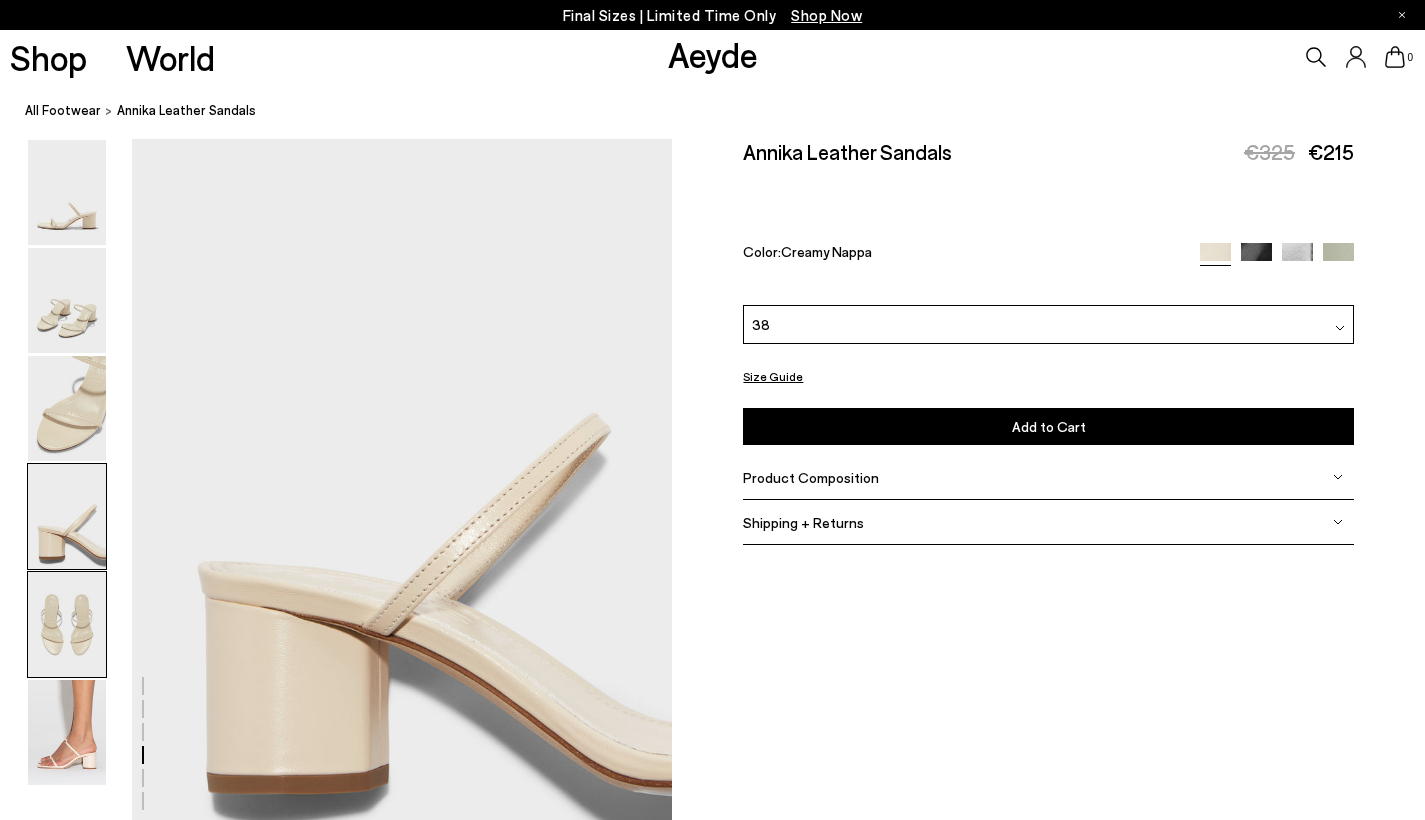 click at bounding box center [67, 624] 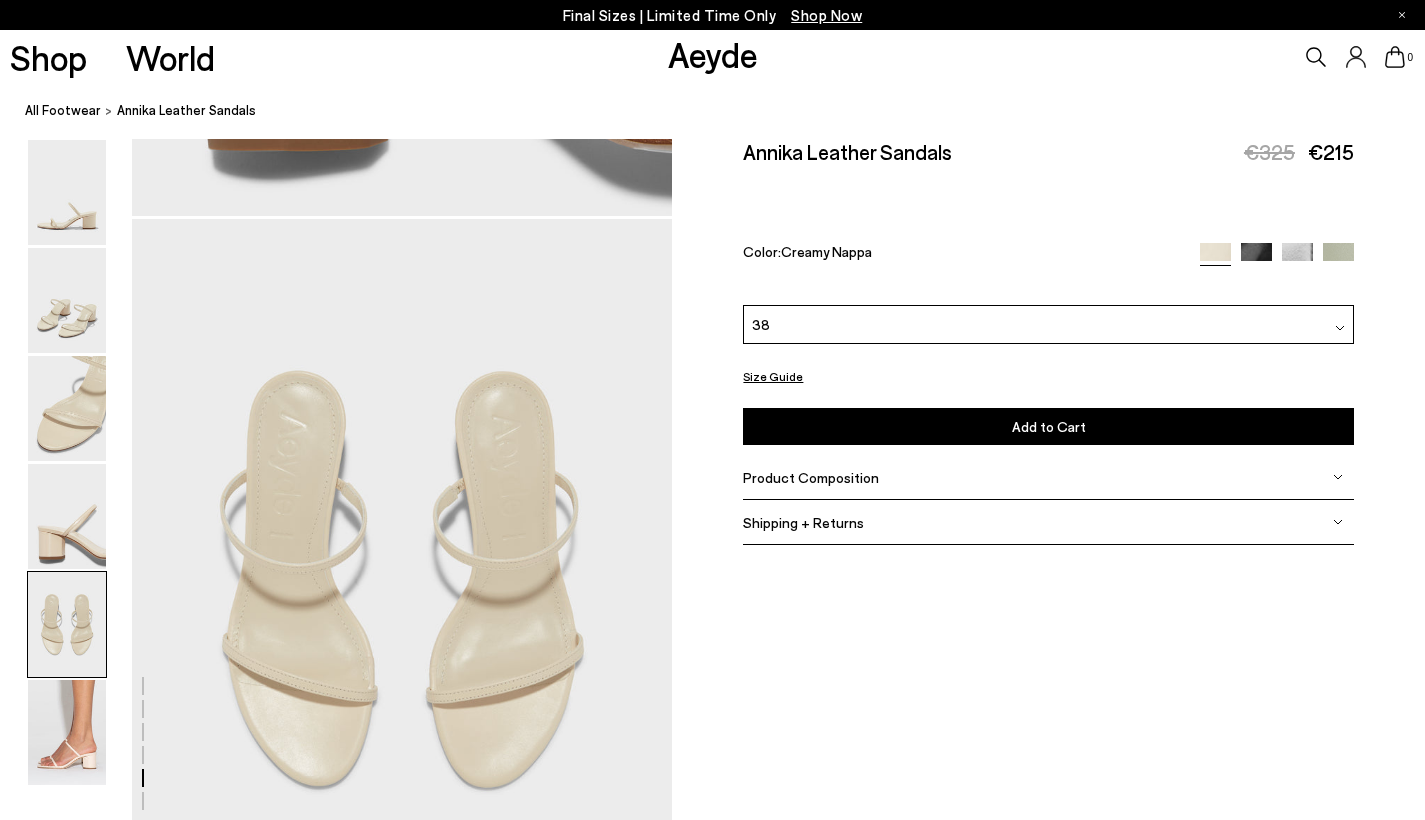scroll, scrollTop: 2894, scrollLeft: 0, axis: vertical 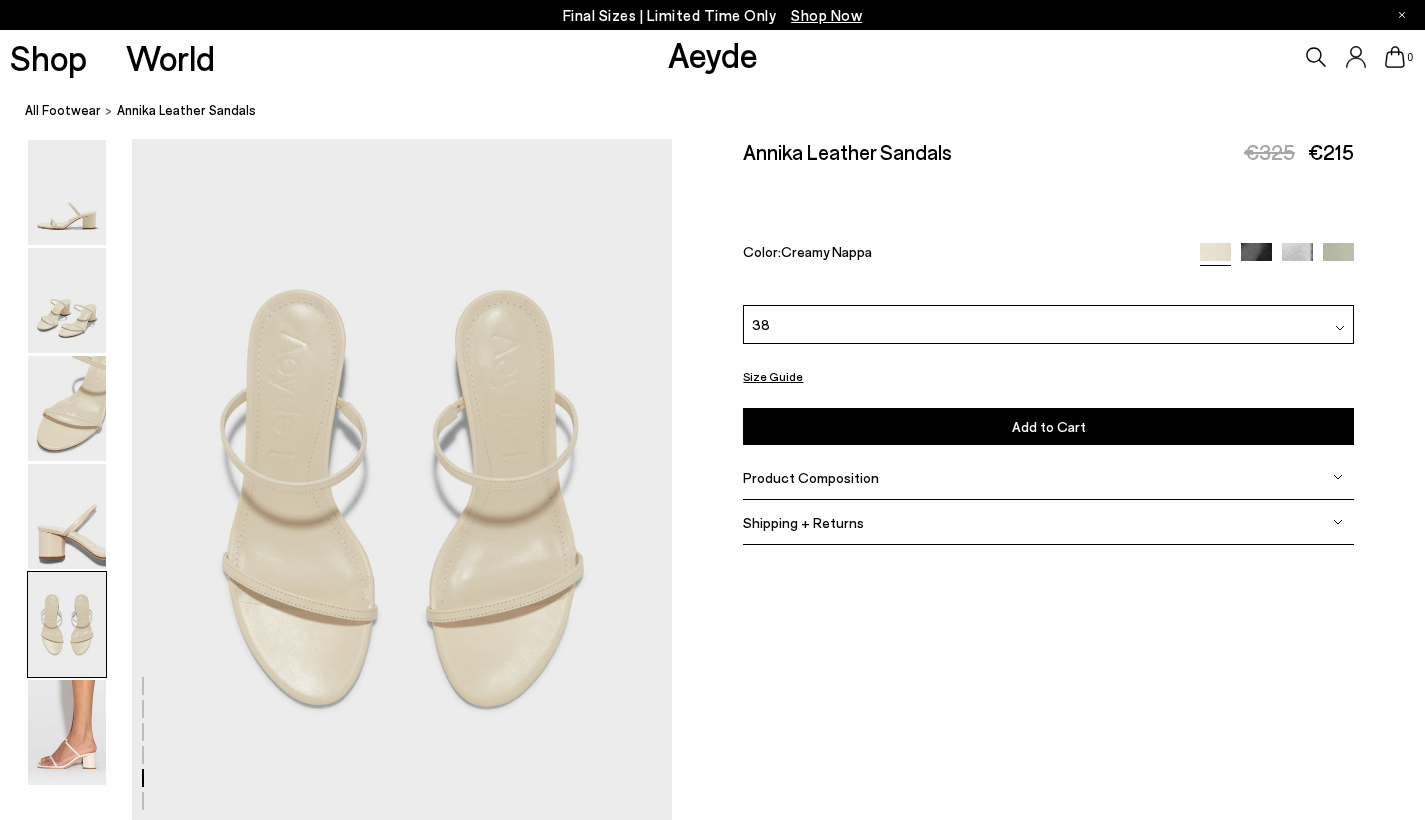 click at bounding box center (1256, 258) 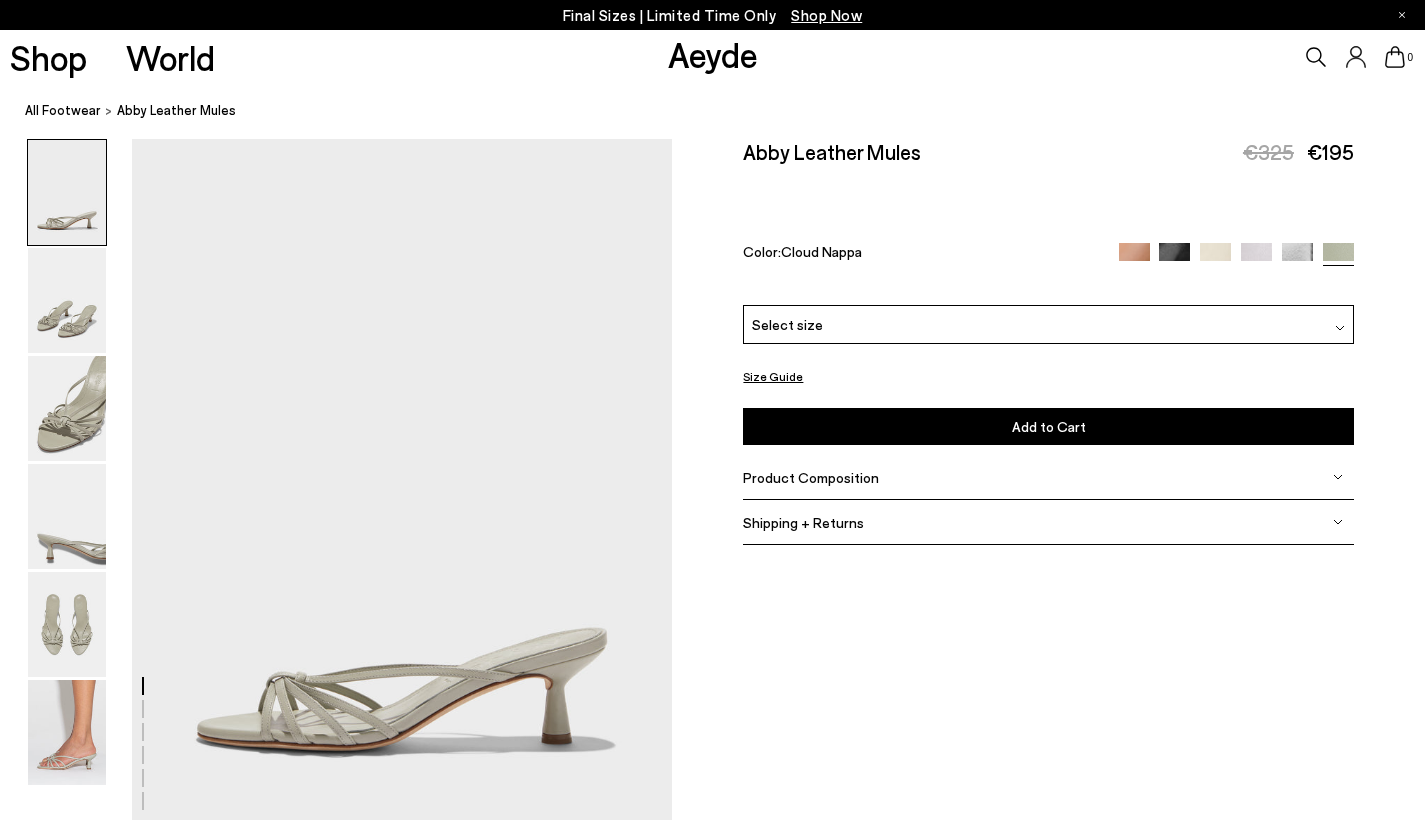 scroll, scrollTop: 0, scrollLeft: 0, axis: both 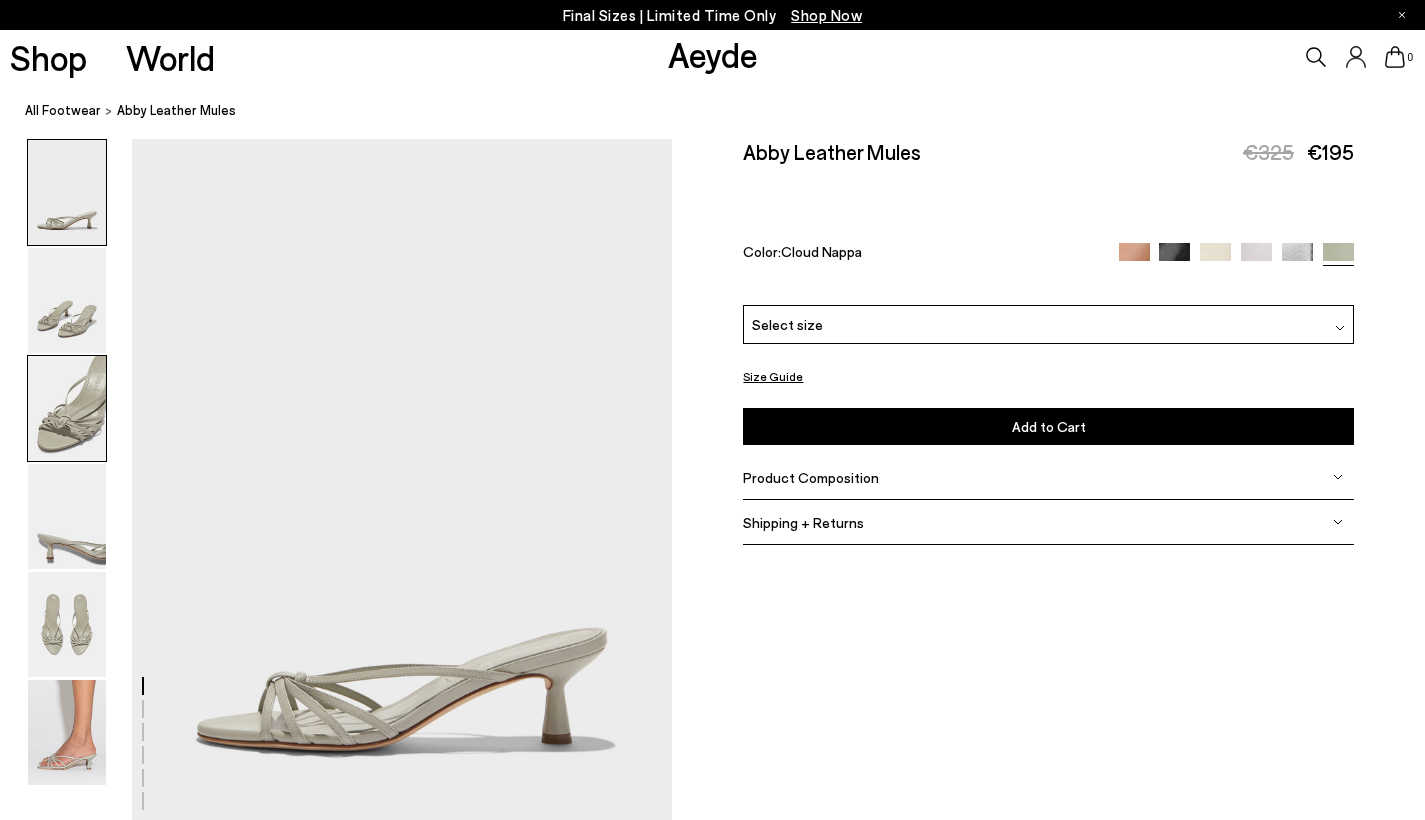 click at bounding box center (67, 408) 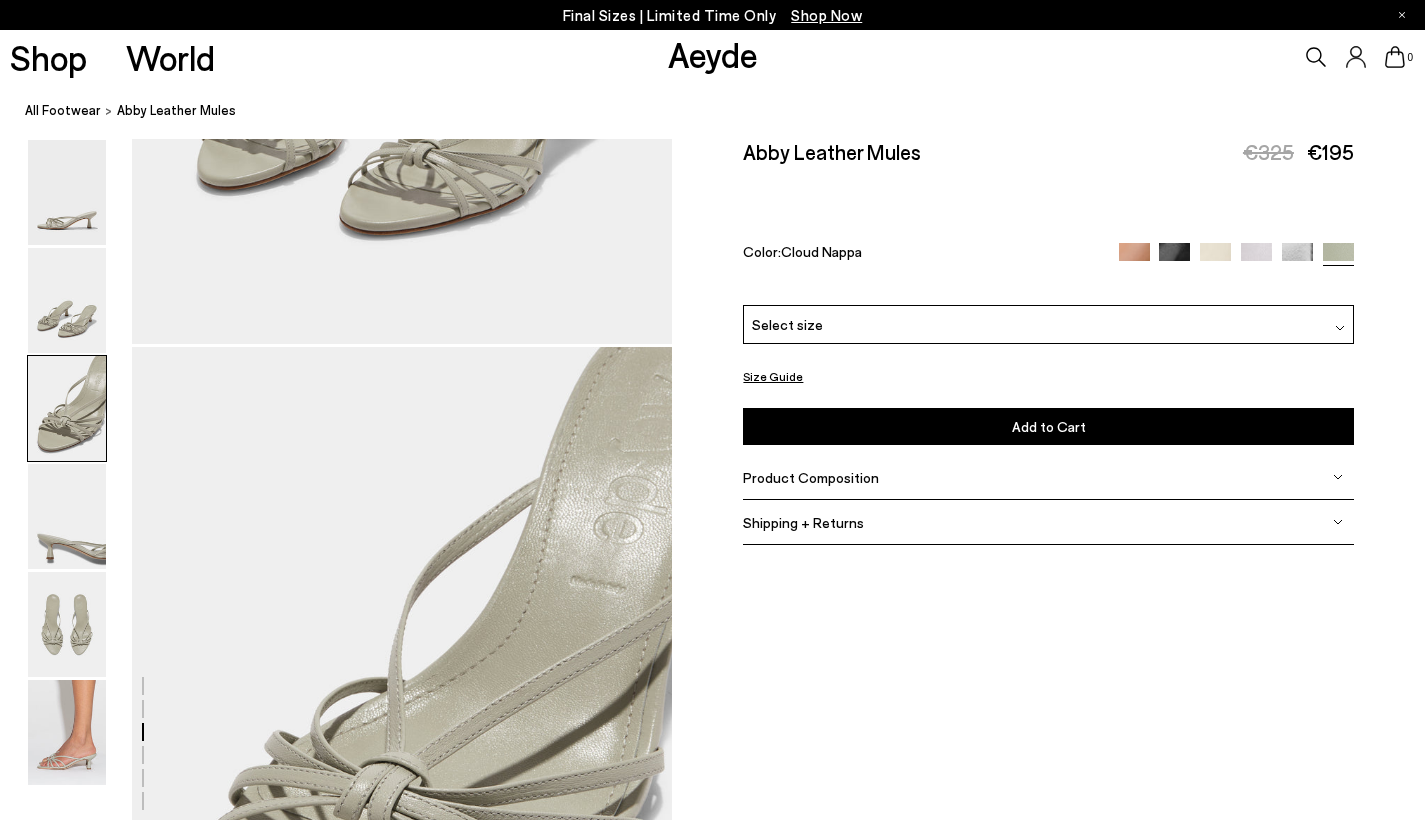 scroll, scrollTop: 1447, scrollLeft: 0, axis: vertical 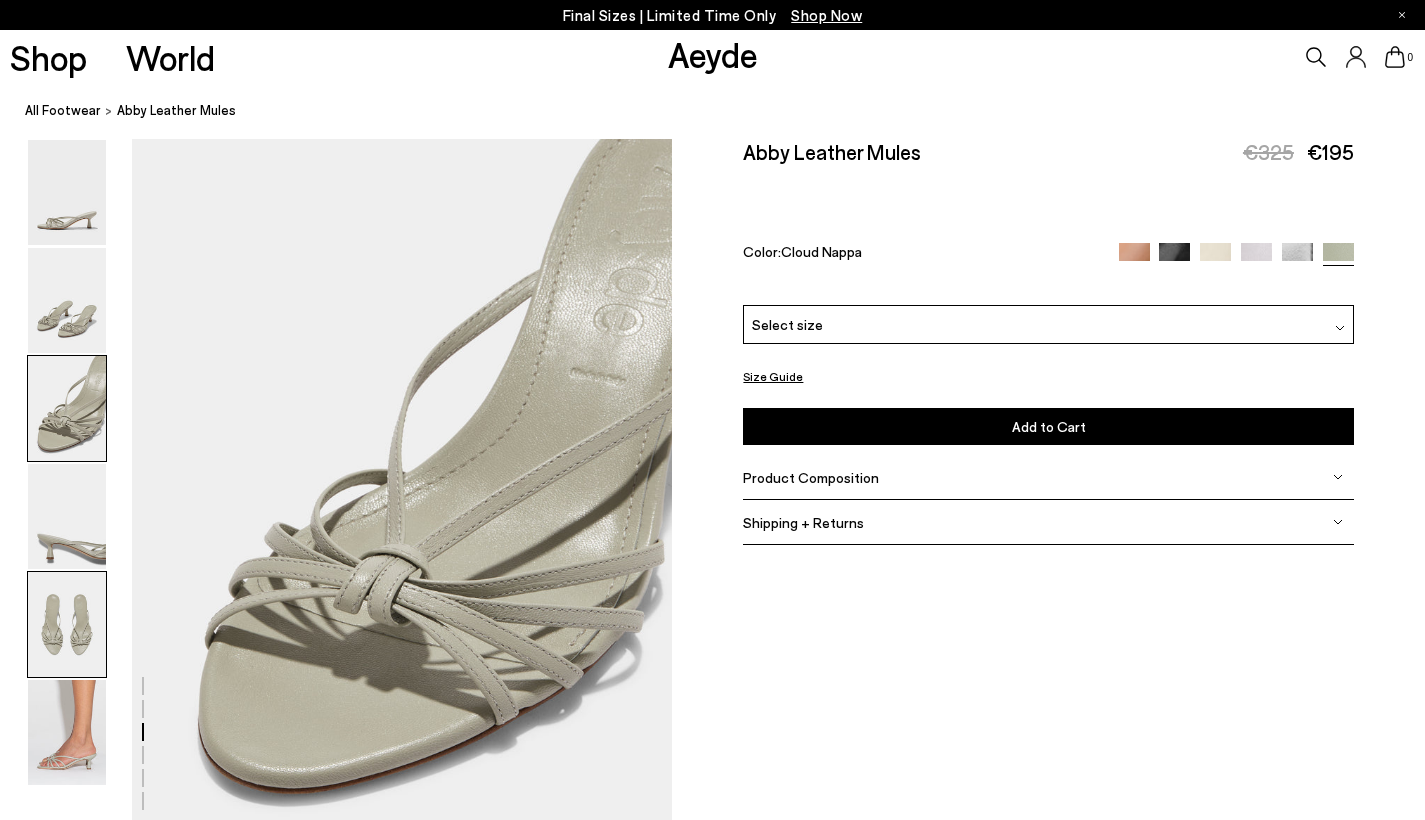 click at bounding box center [67, 624] 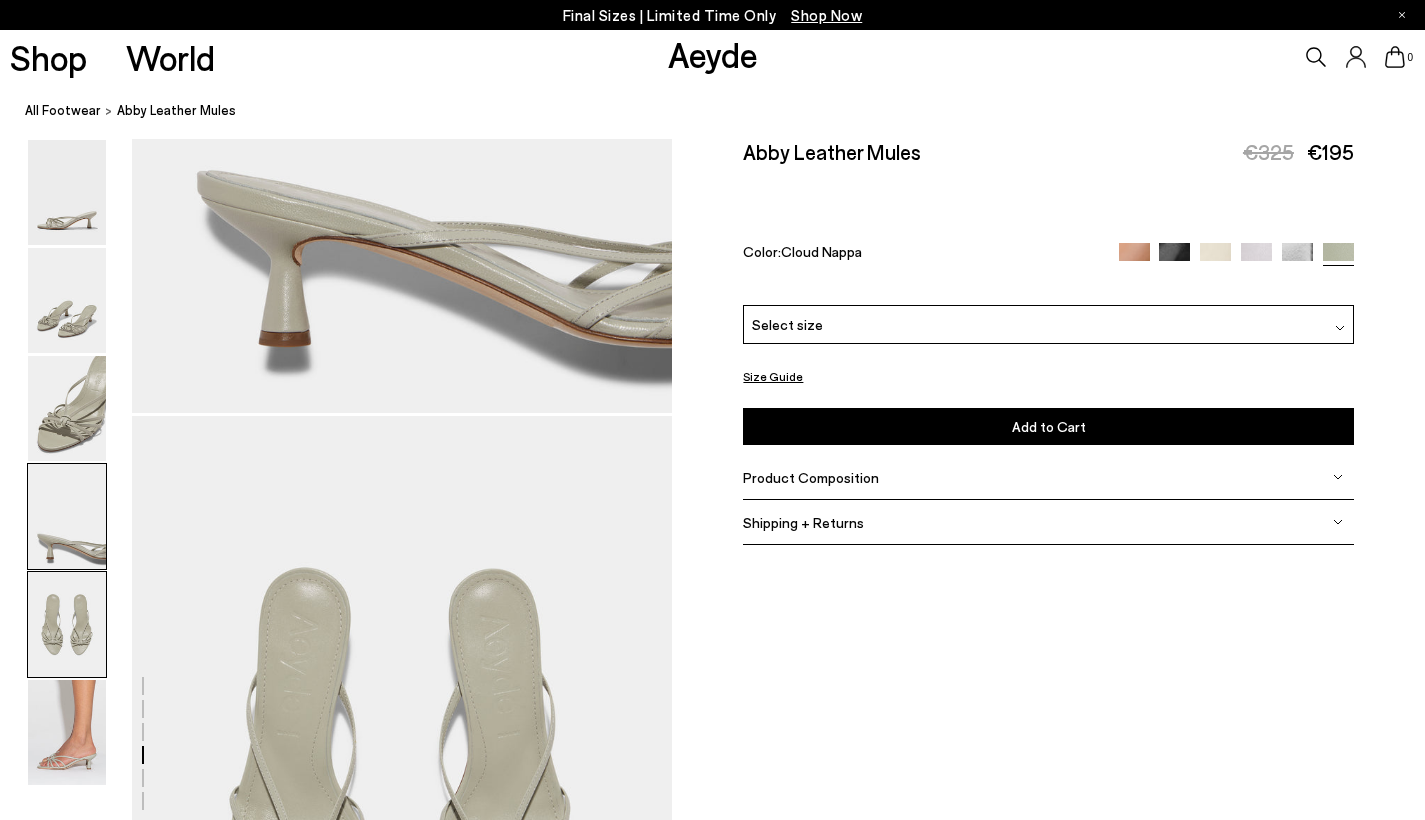 scroll, scrollTop: 2894, scrollLeft: 0, axis: vertical 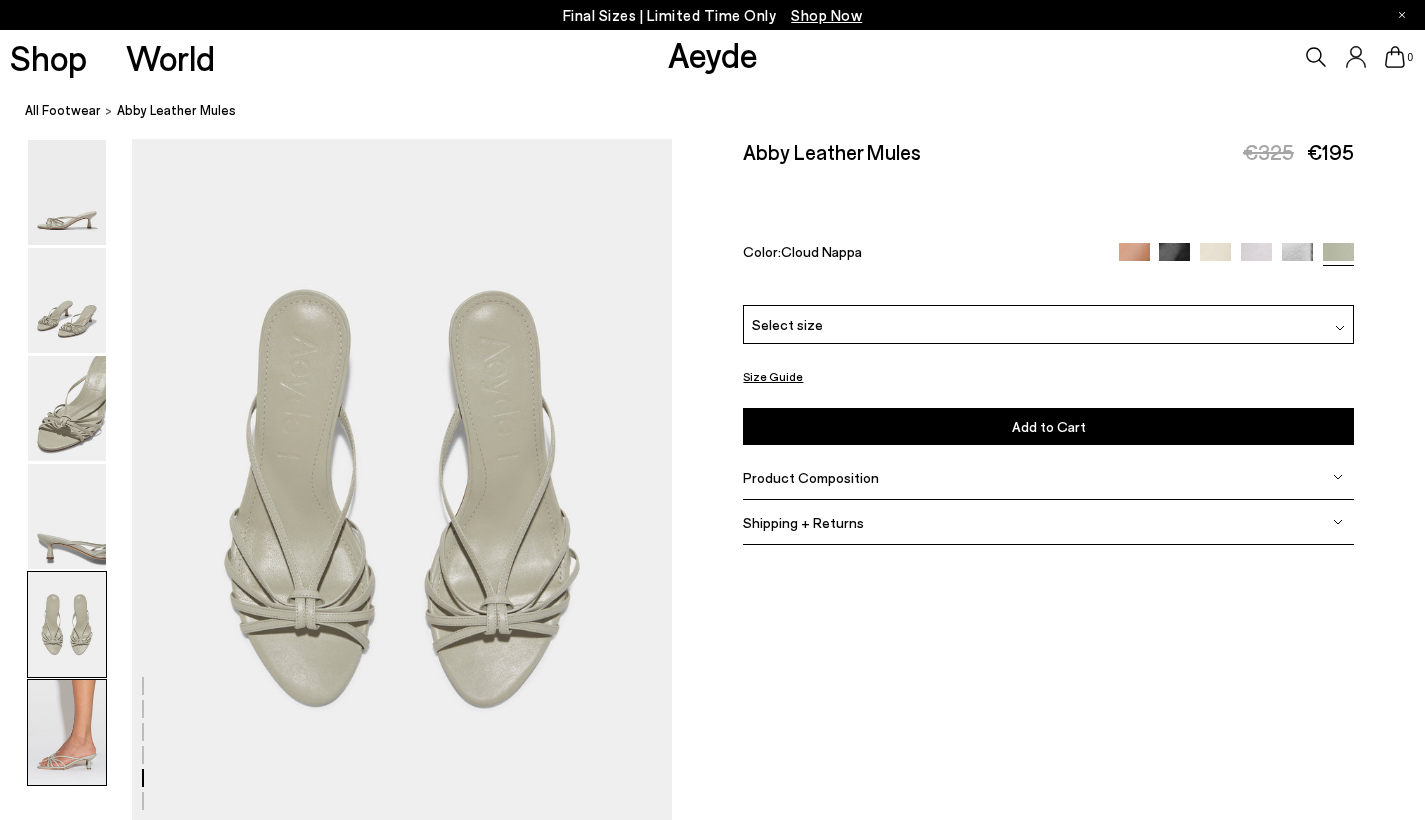click at bounding box center (67, 732) 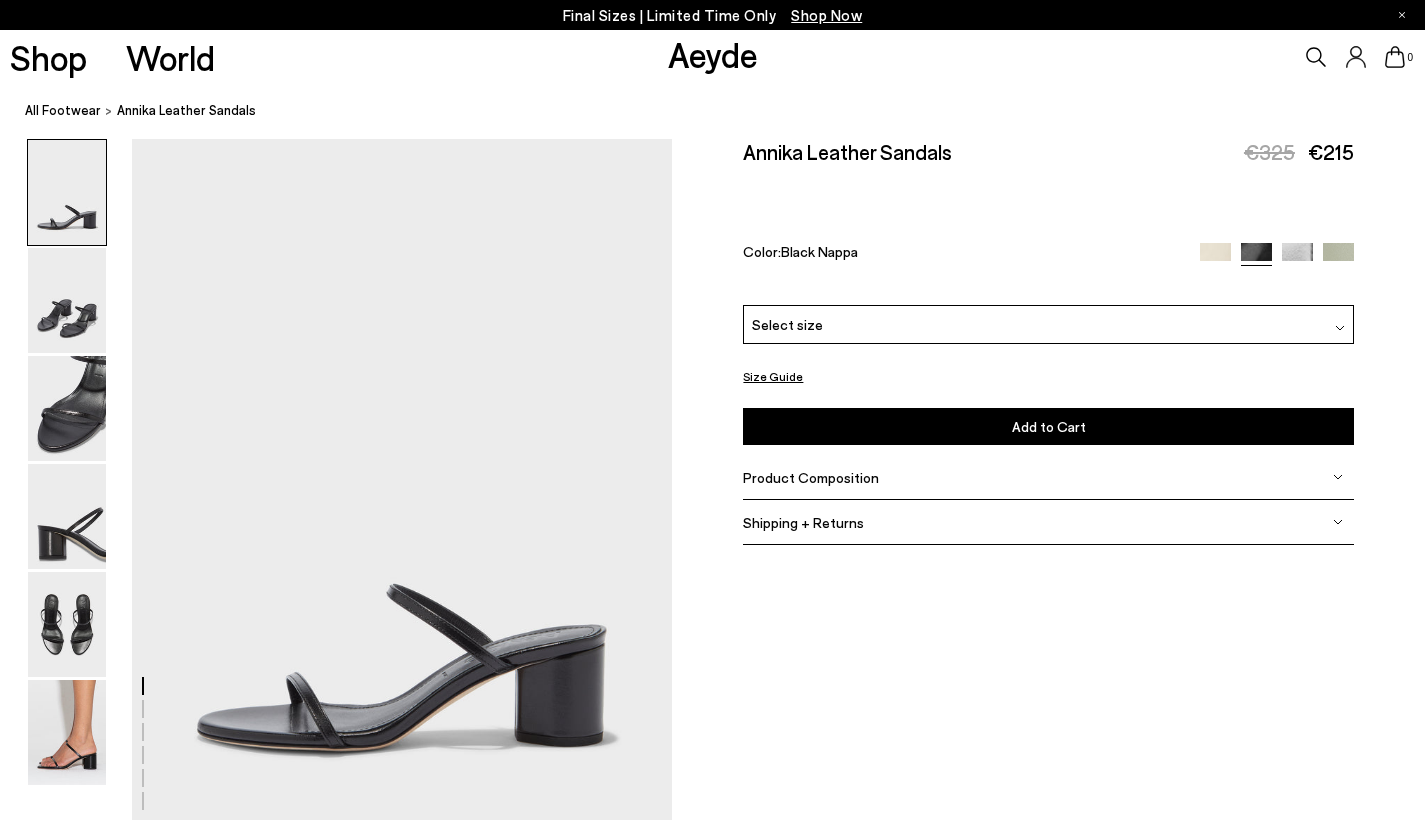 scroll, scrollTop: 0, scrollLeft: 0, axis: both 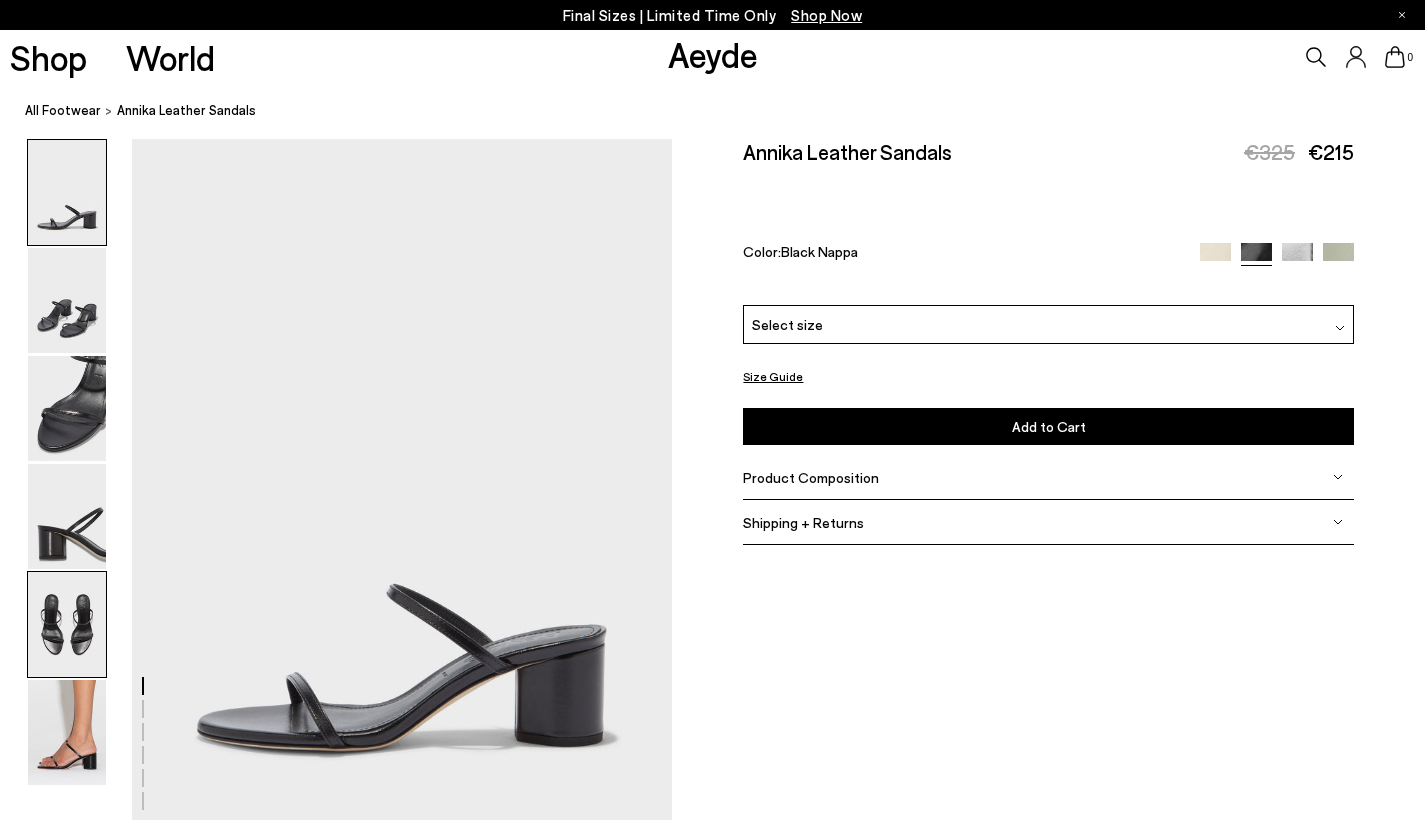click at bounding box center (67, 624) 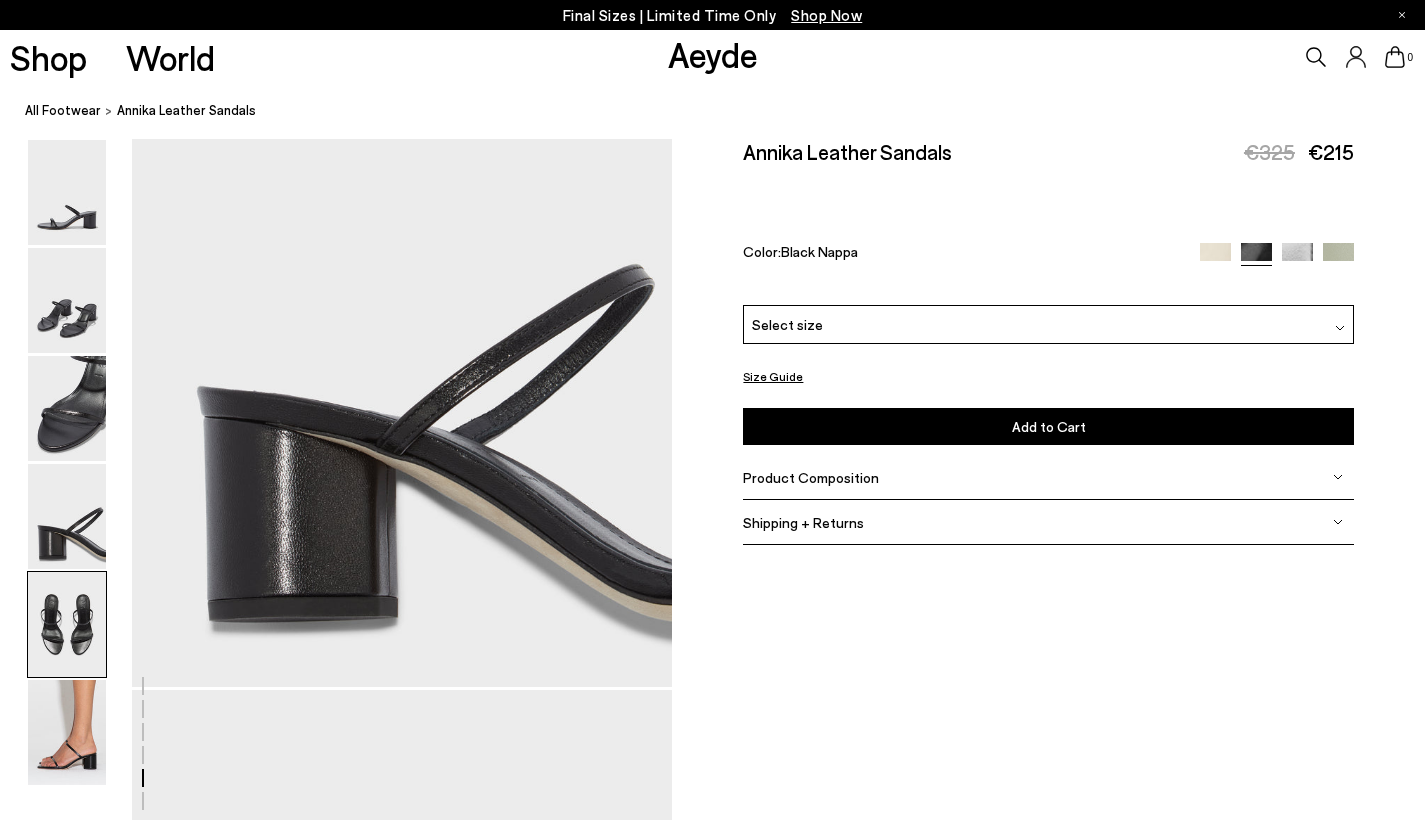 scroll, scrollTop: 2894, scrollLeft: 0, axis: vertical 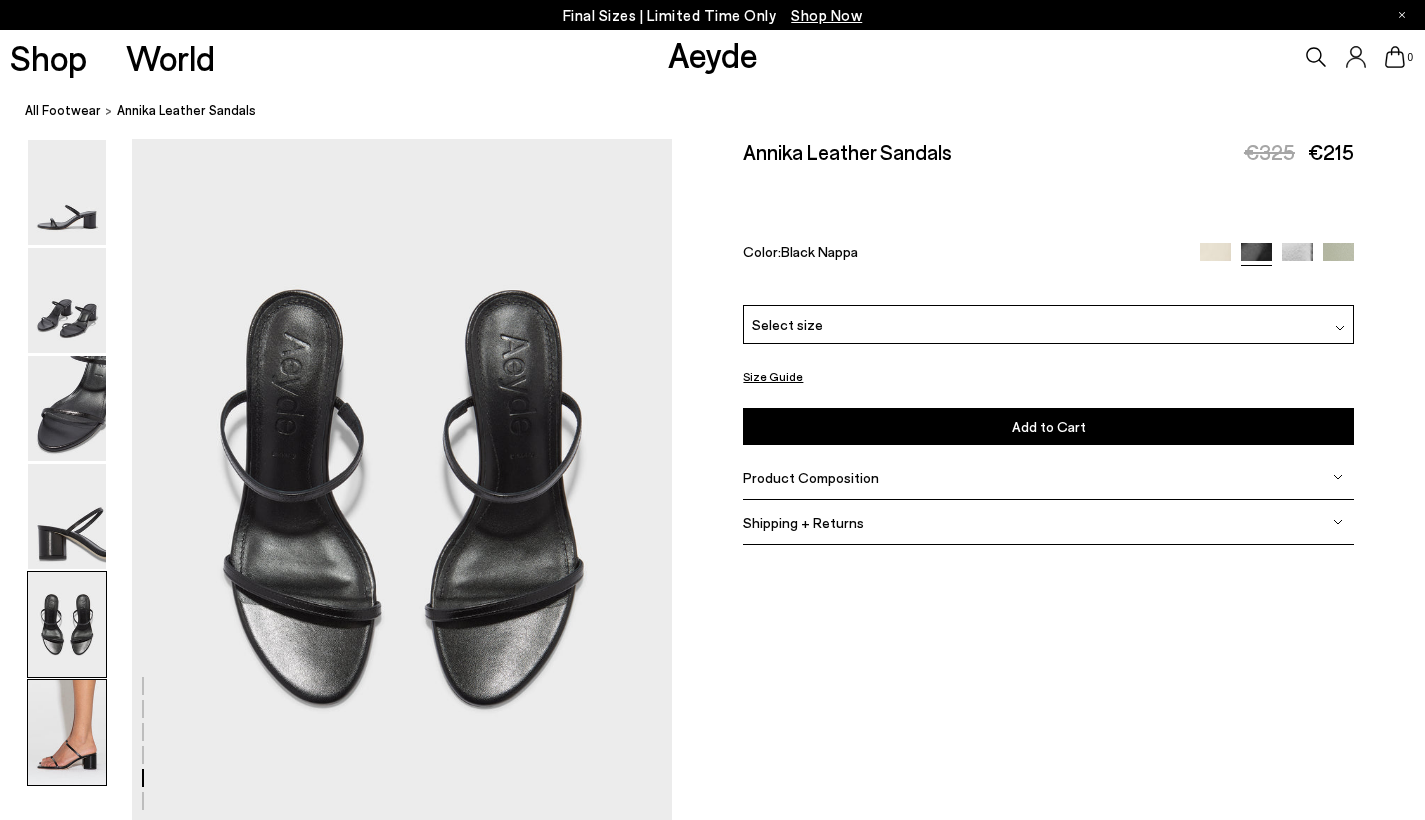 click at bounding box center [67, 732] 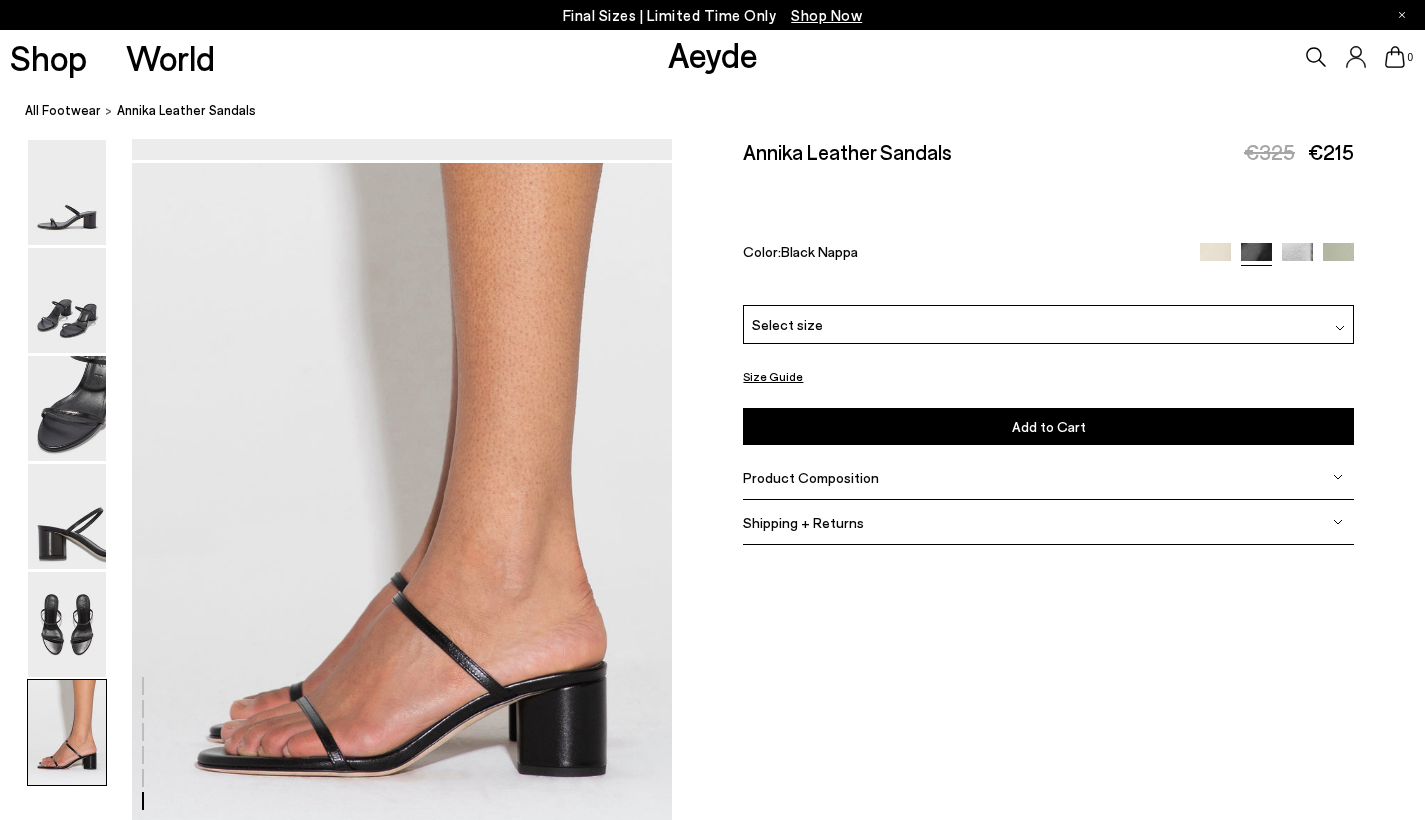 scroll, scrollTop: 3754, scrollLeft: 0, axis: vertical 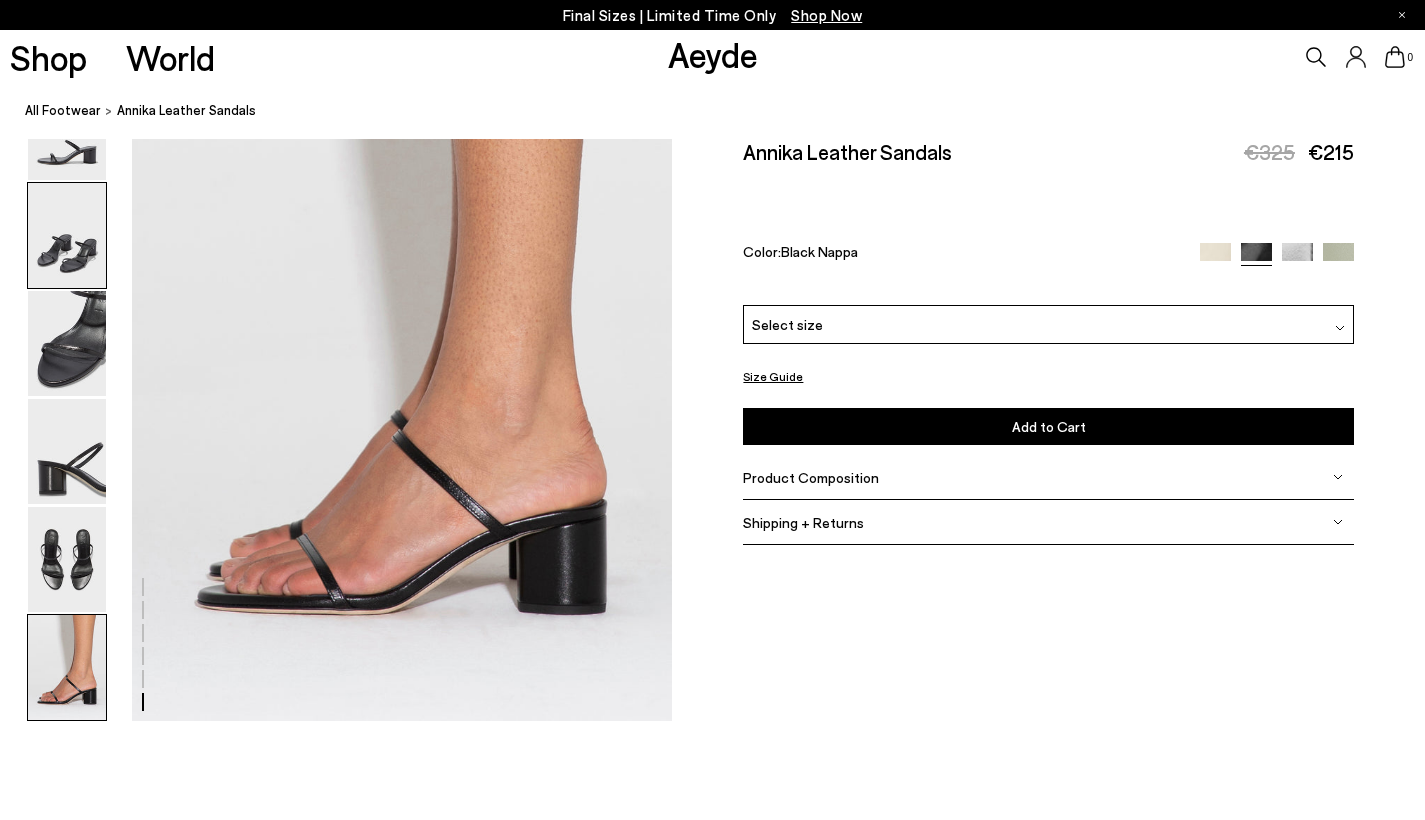 click at bounding box center [67, 235] 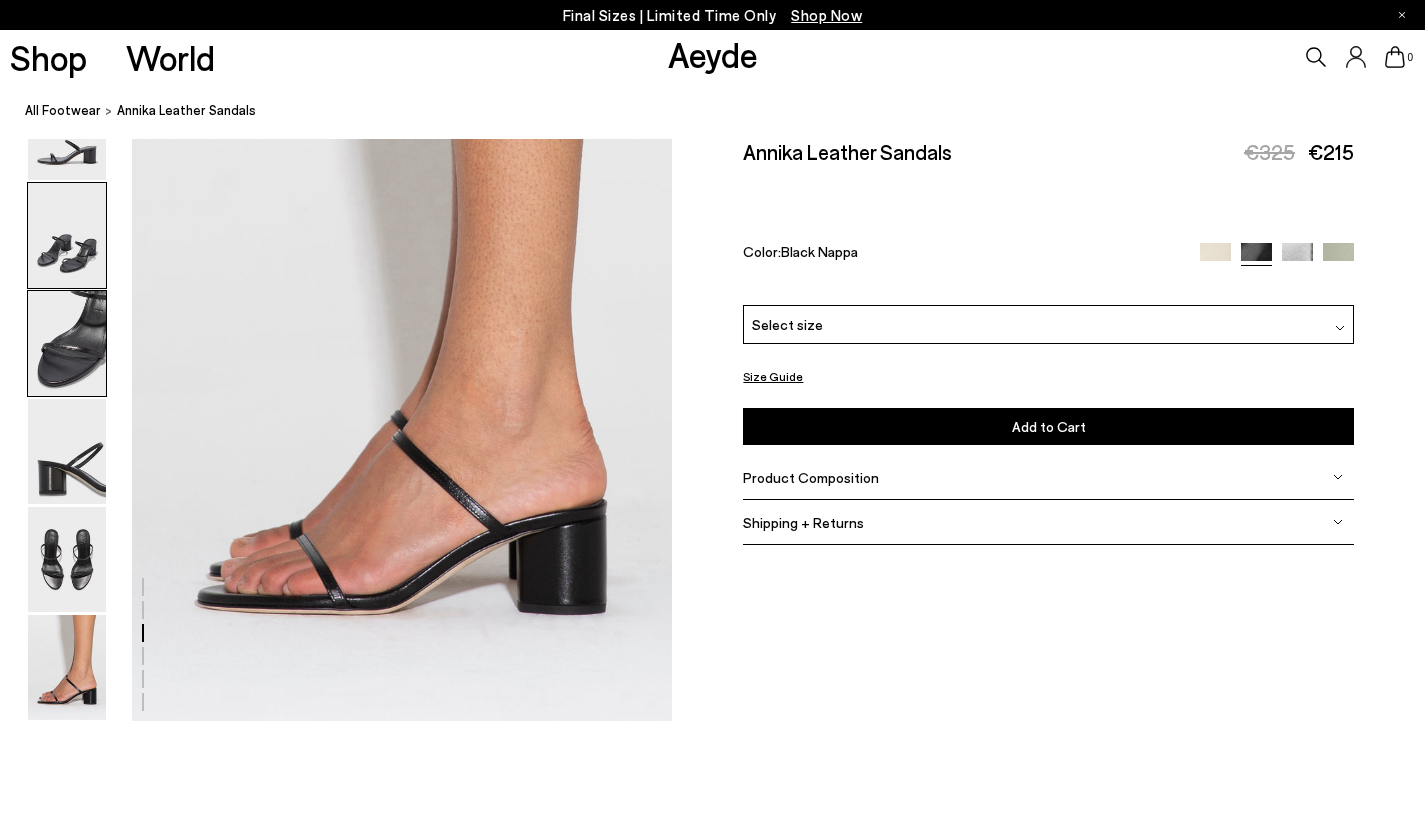 scroll, scrollTop: 724, scrollLeft: 0, axis: vertical 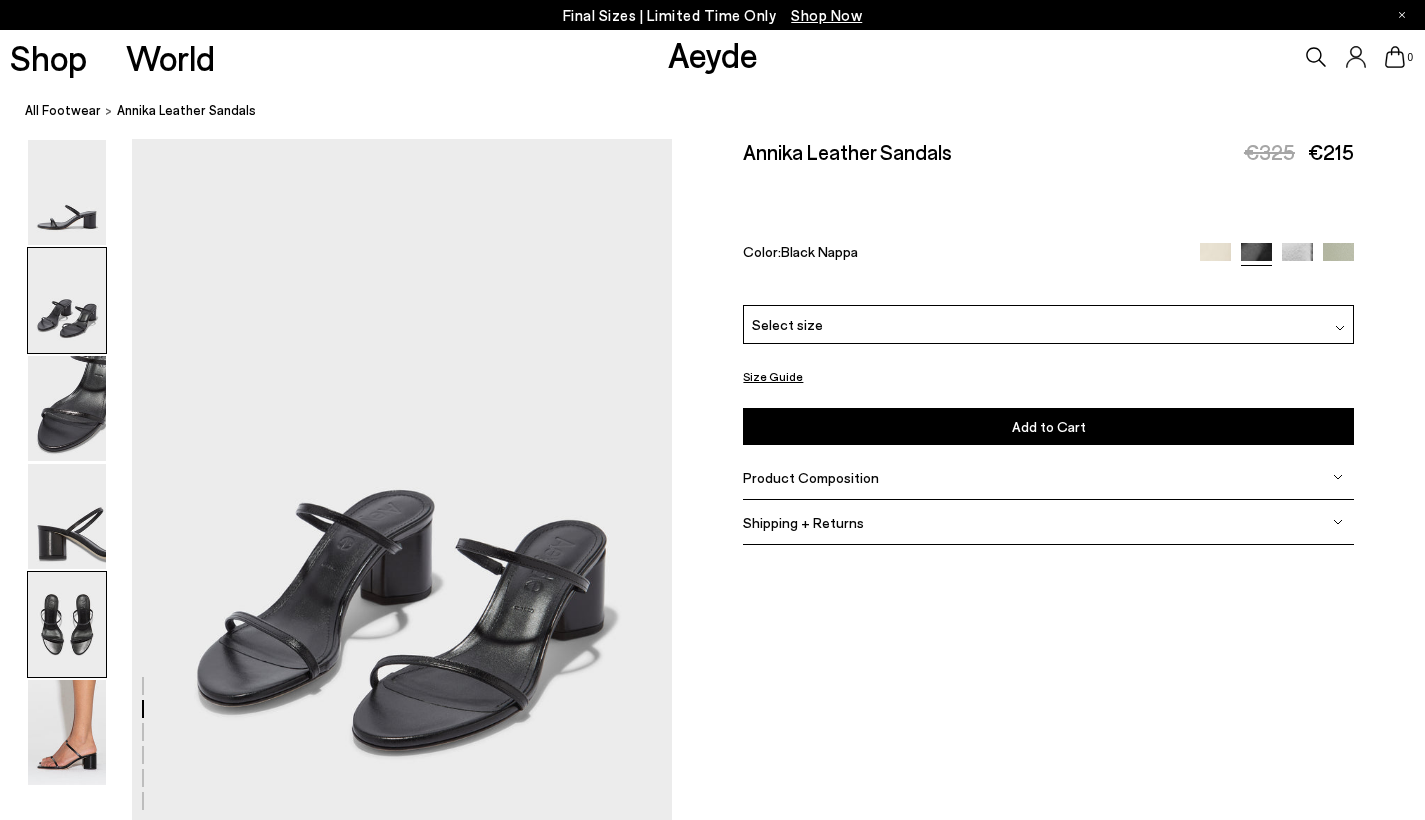 click at bounding box center (67, 624) 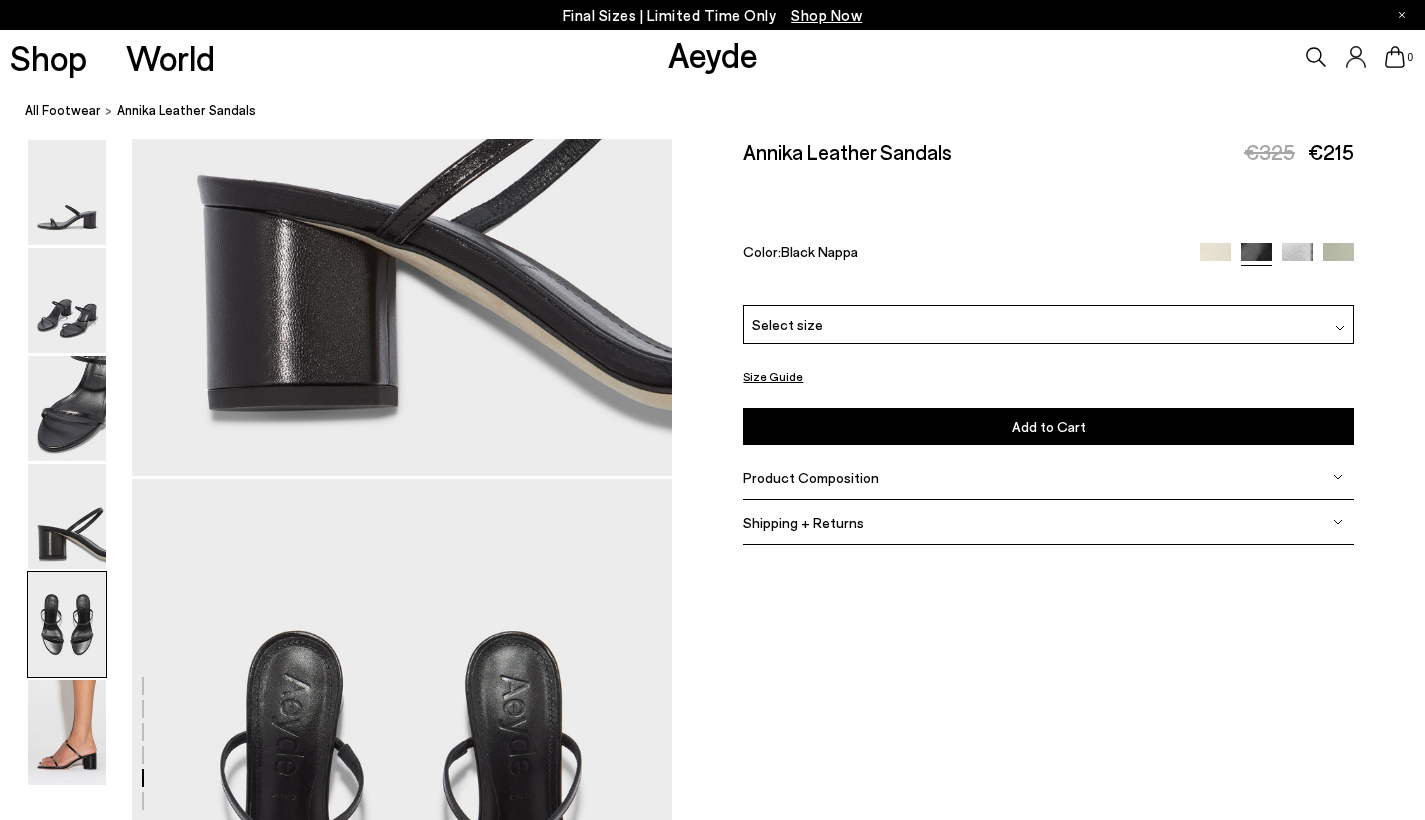 scroll, scrollTop: 2894, scrollLeft: 0, axis: vertical 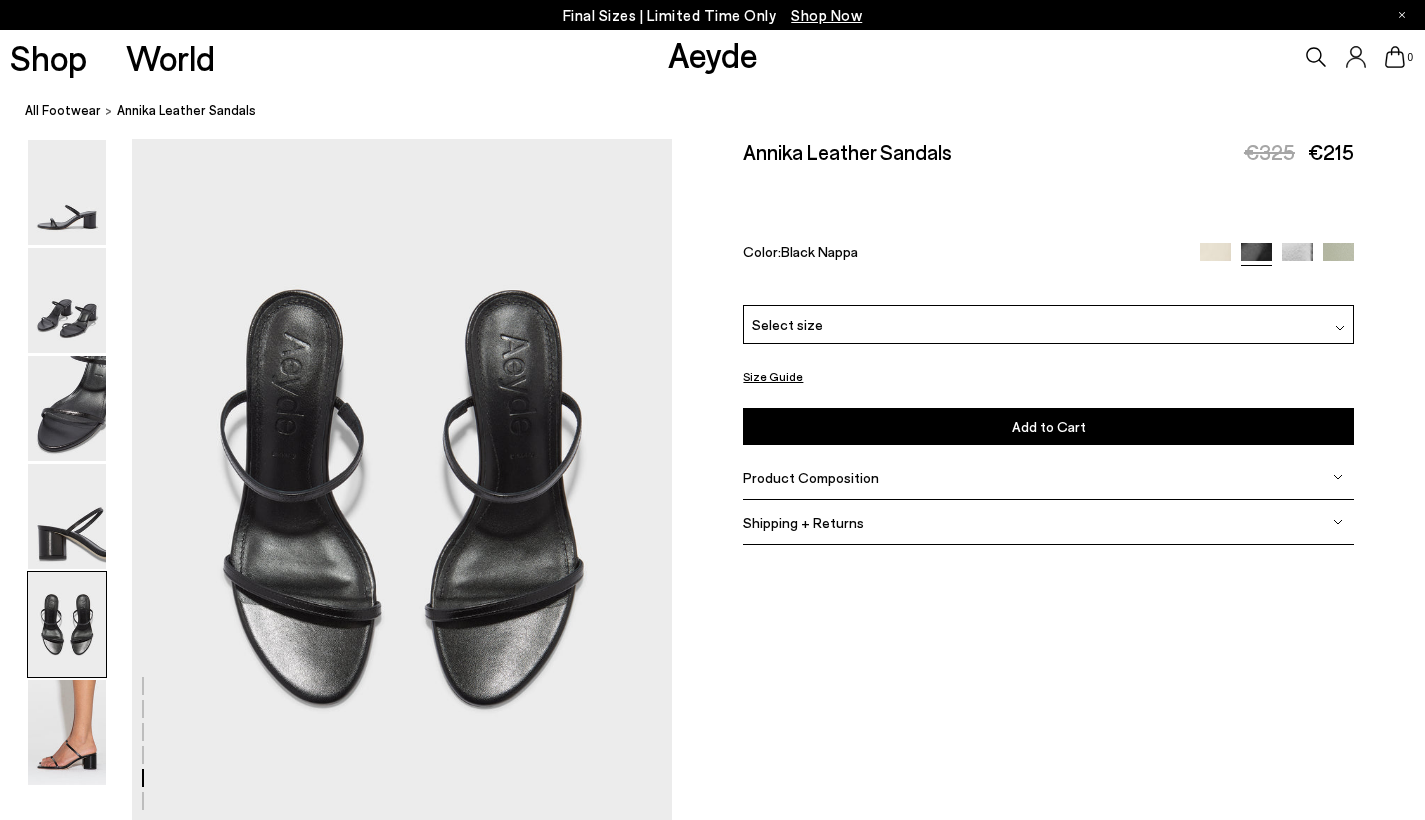 click at bounding box center (1338, 258) 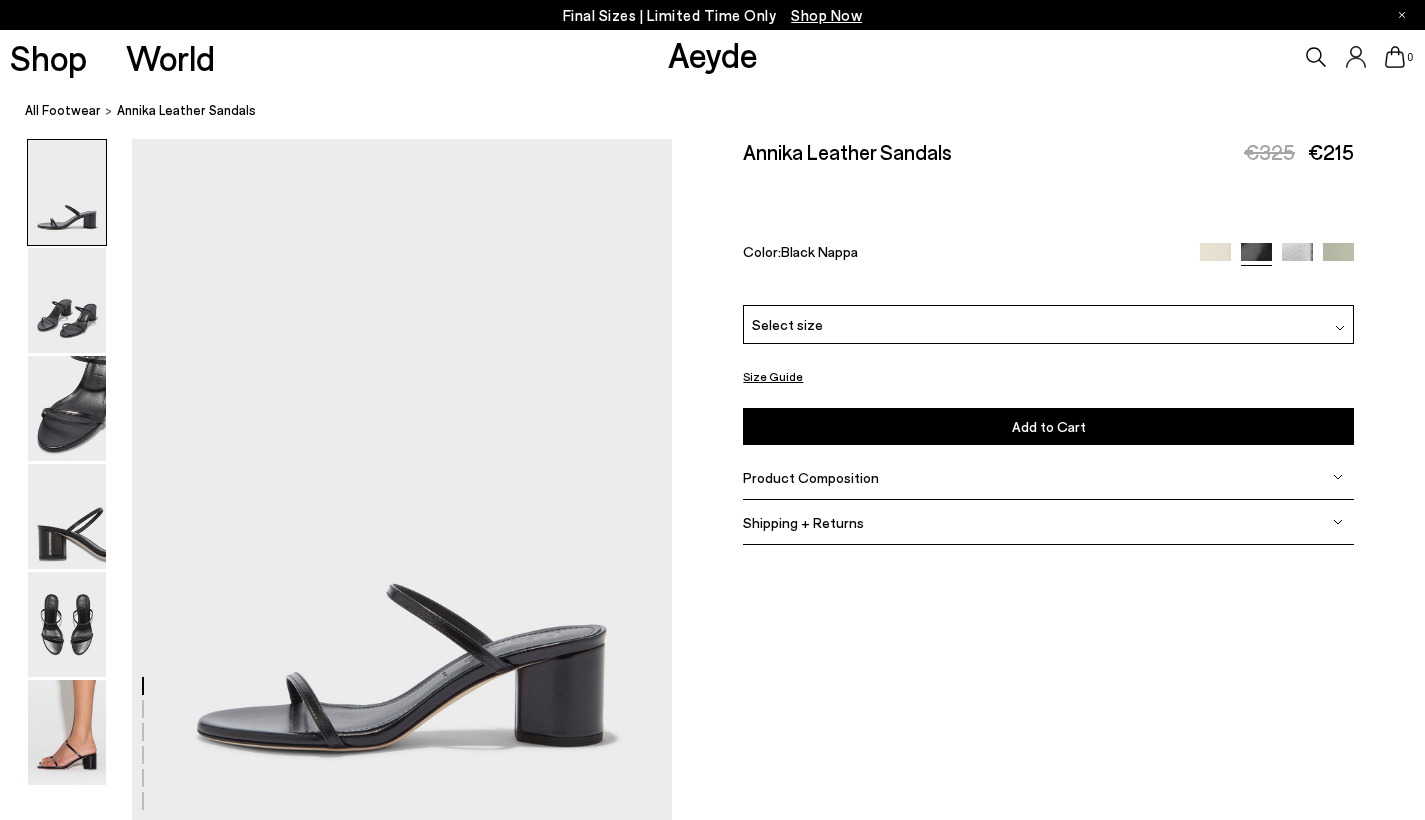 scroll, scrollTop: 0, scrollLeft: 0, axis: both 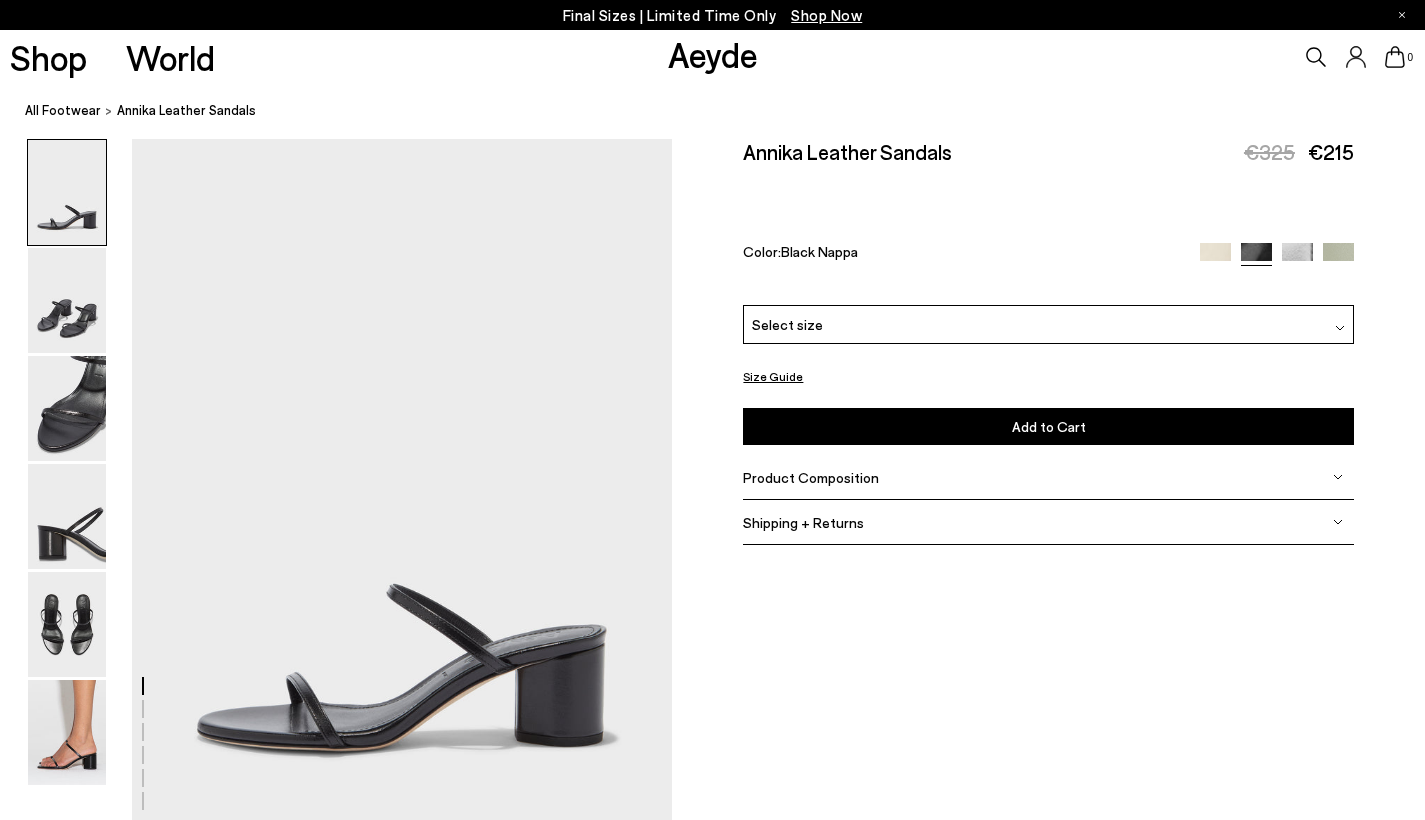 click at bounding box center [1338, 258] 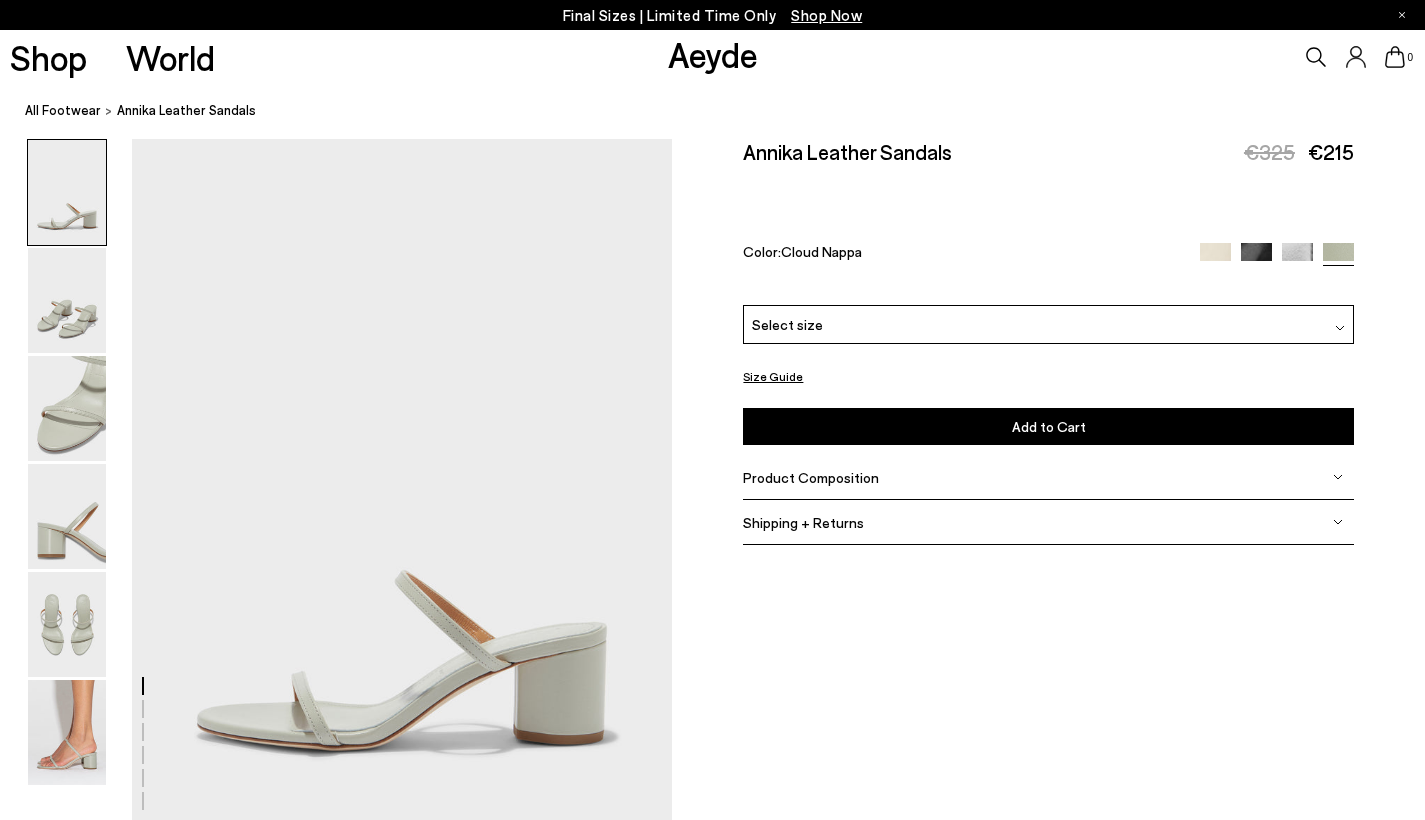 scroll, scrollTop: 0, scrollLeft: 0, axis: both 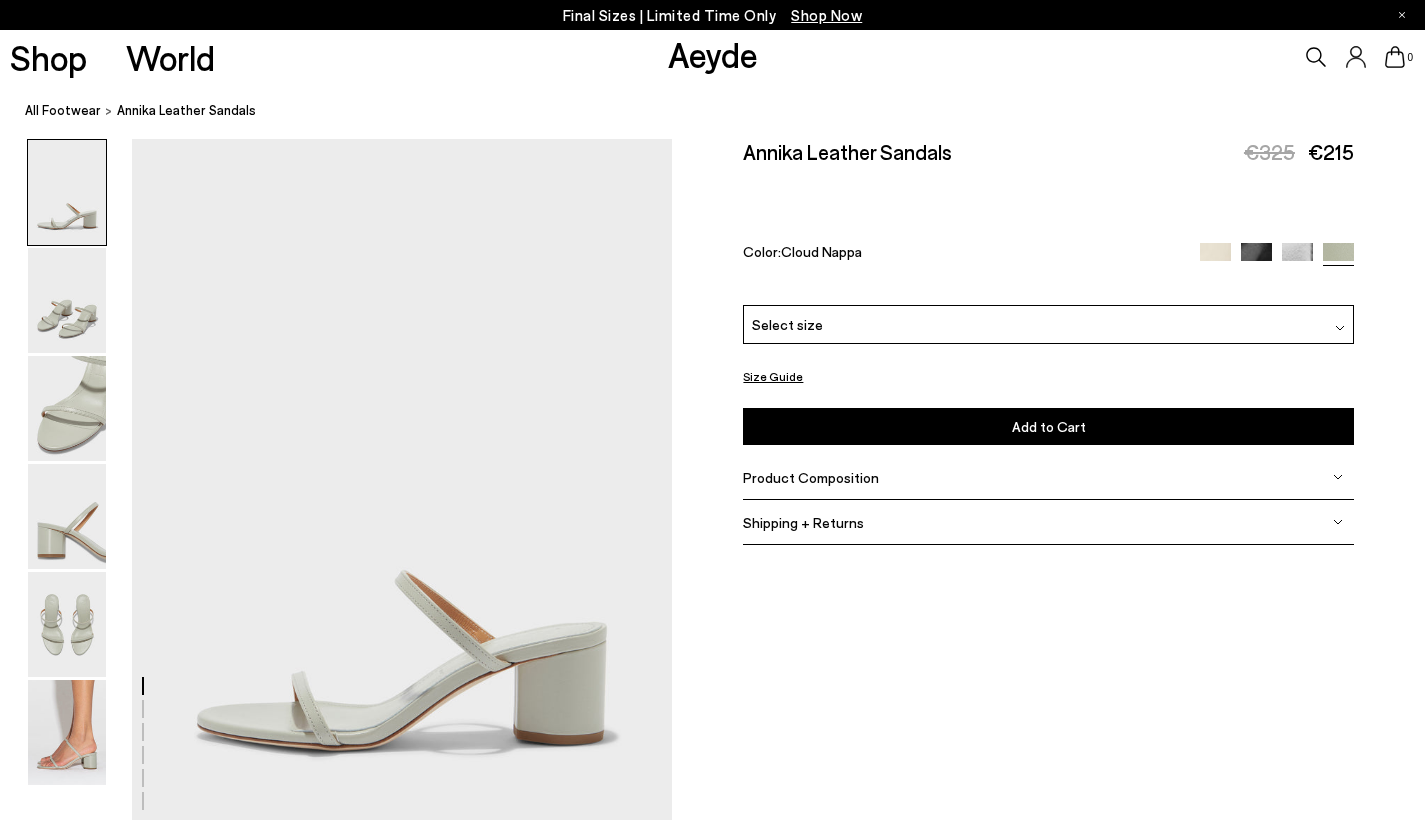 click on "Select size" at bounding box center (1048, 324) 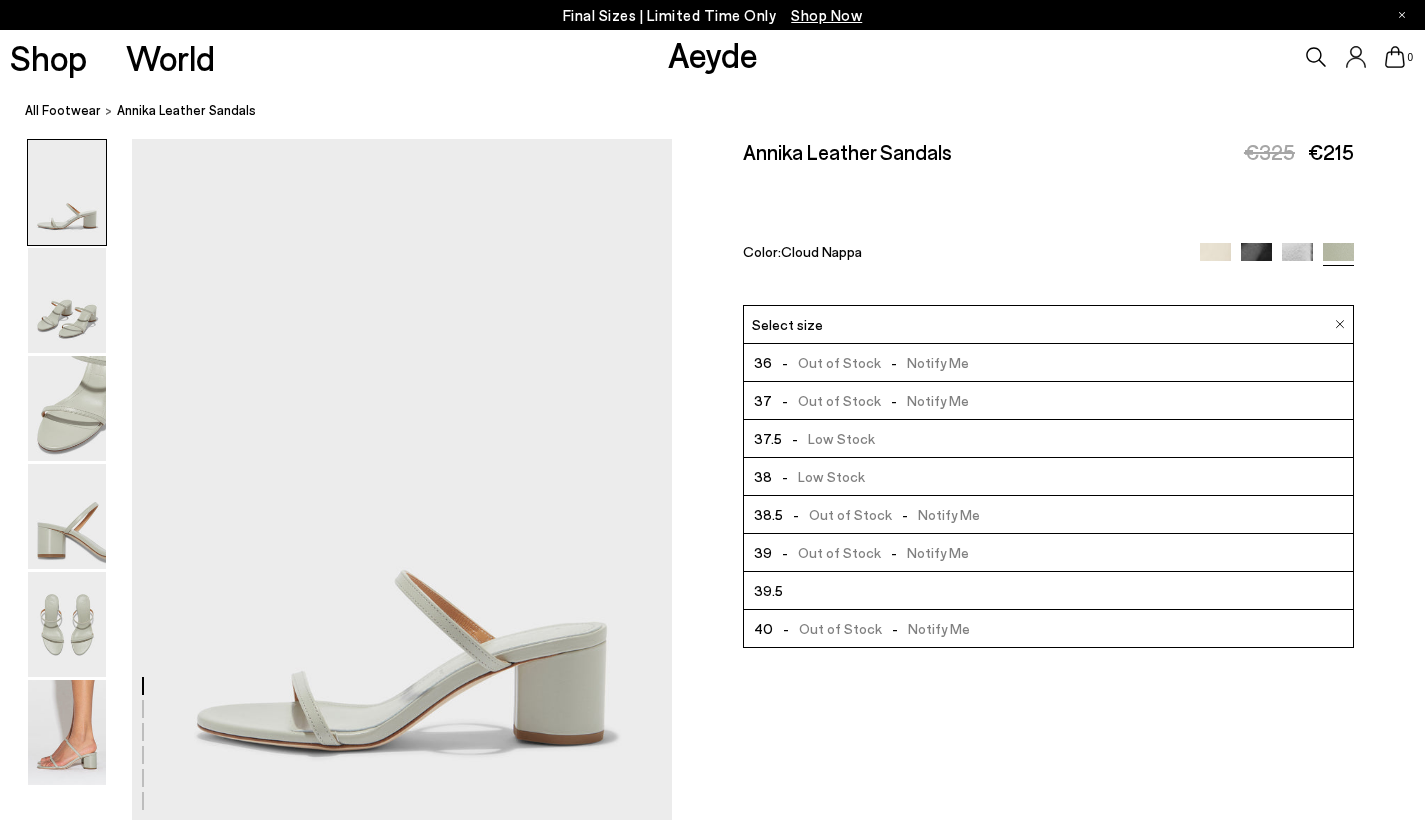 click on "- Low Stock" at bounding box center (828, 438) 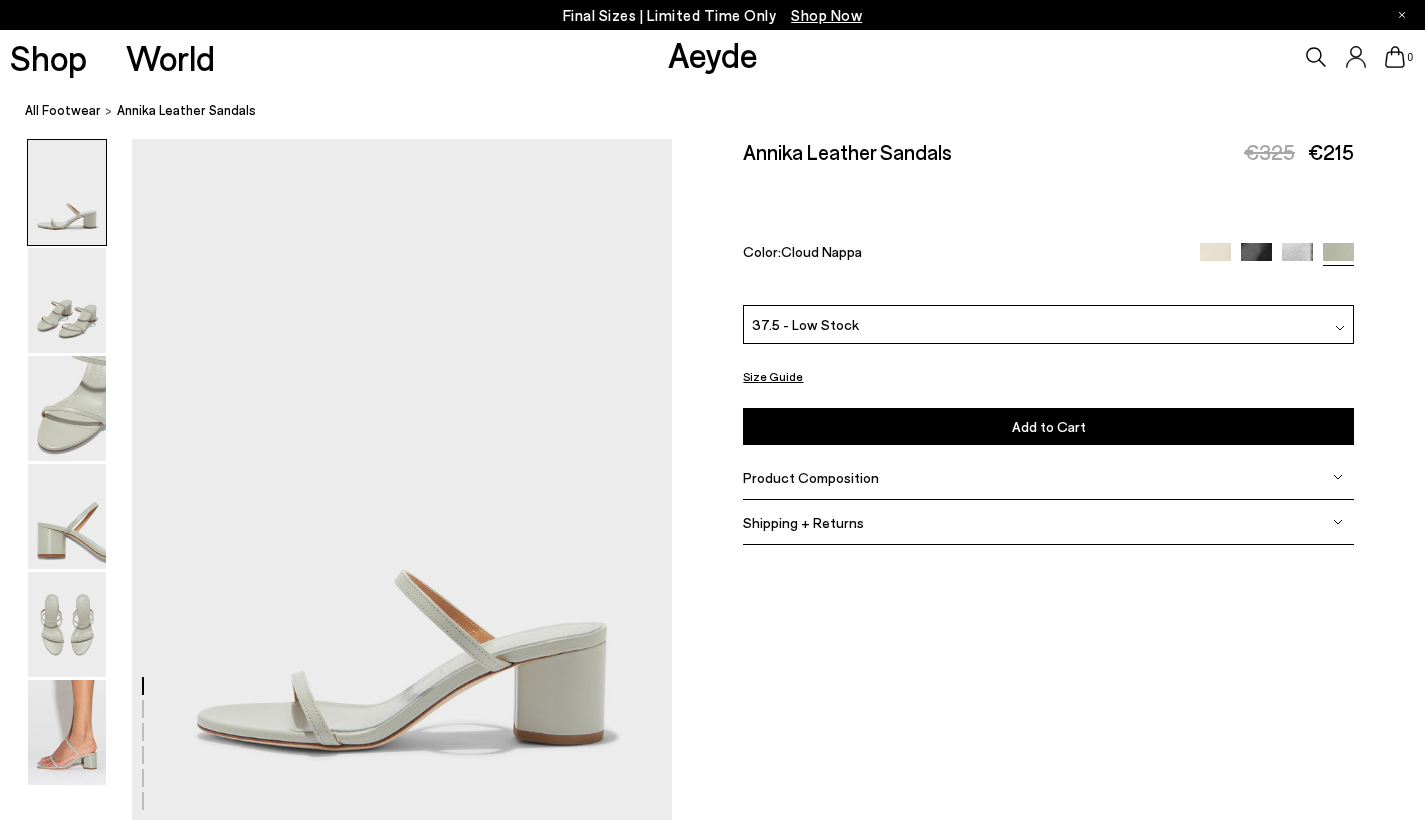 click on "37.5  -  Low Stock" at bounding box center (1048, 324) 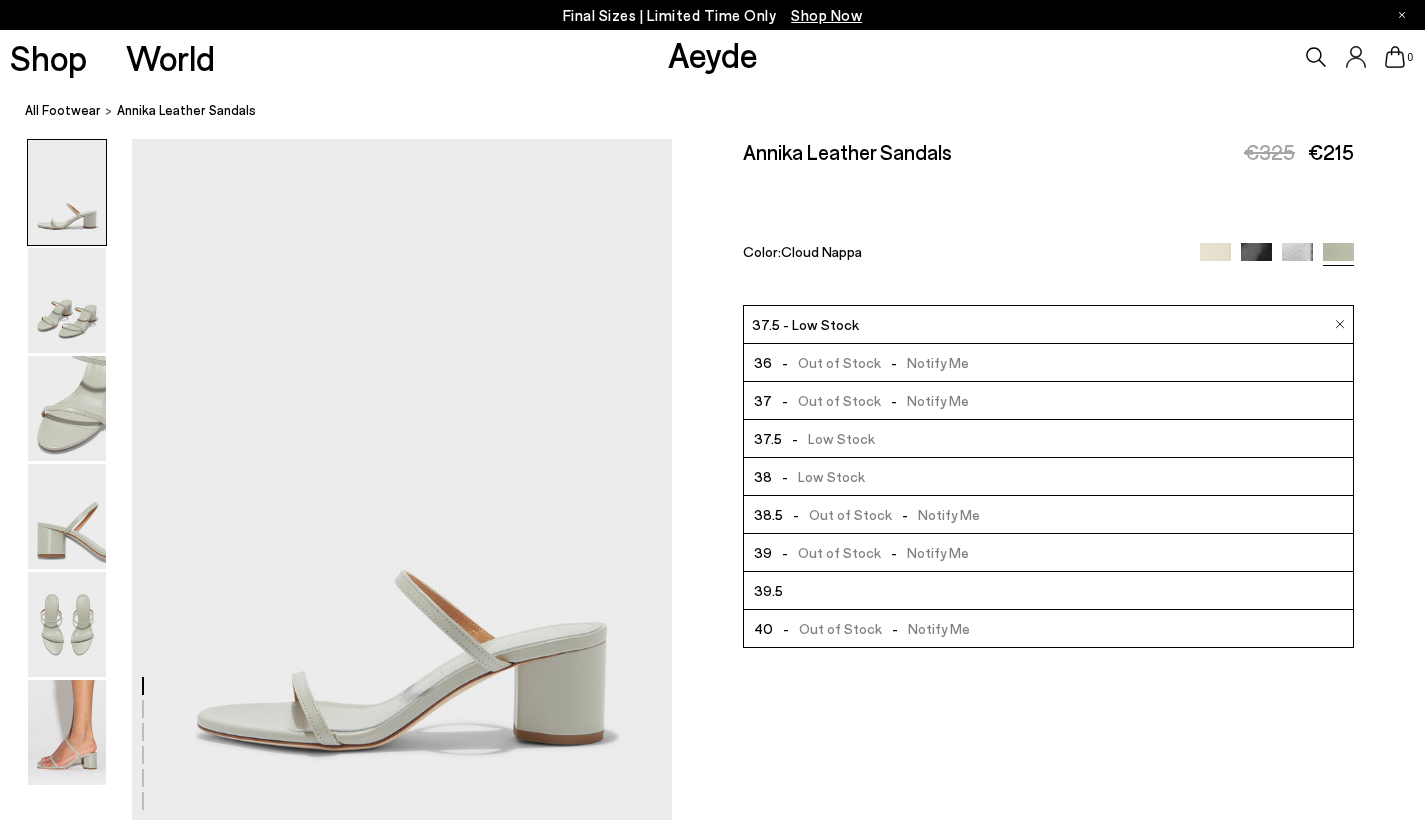 click on "38
- Low Stock" at bounding box center [1048, 477] 